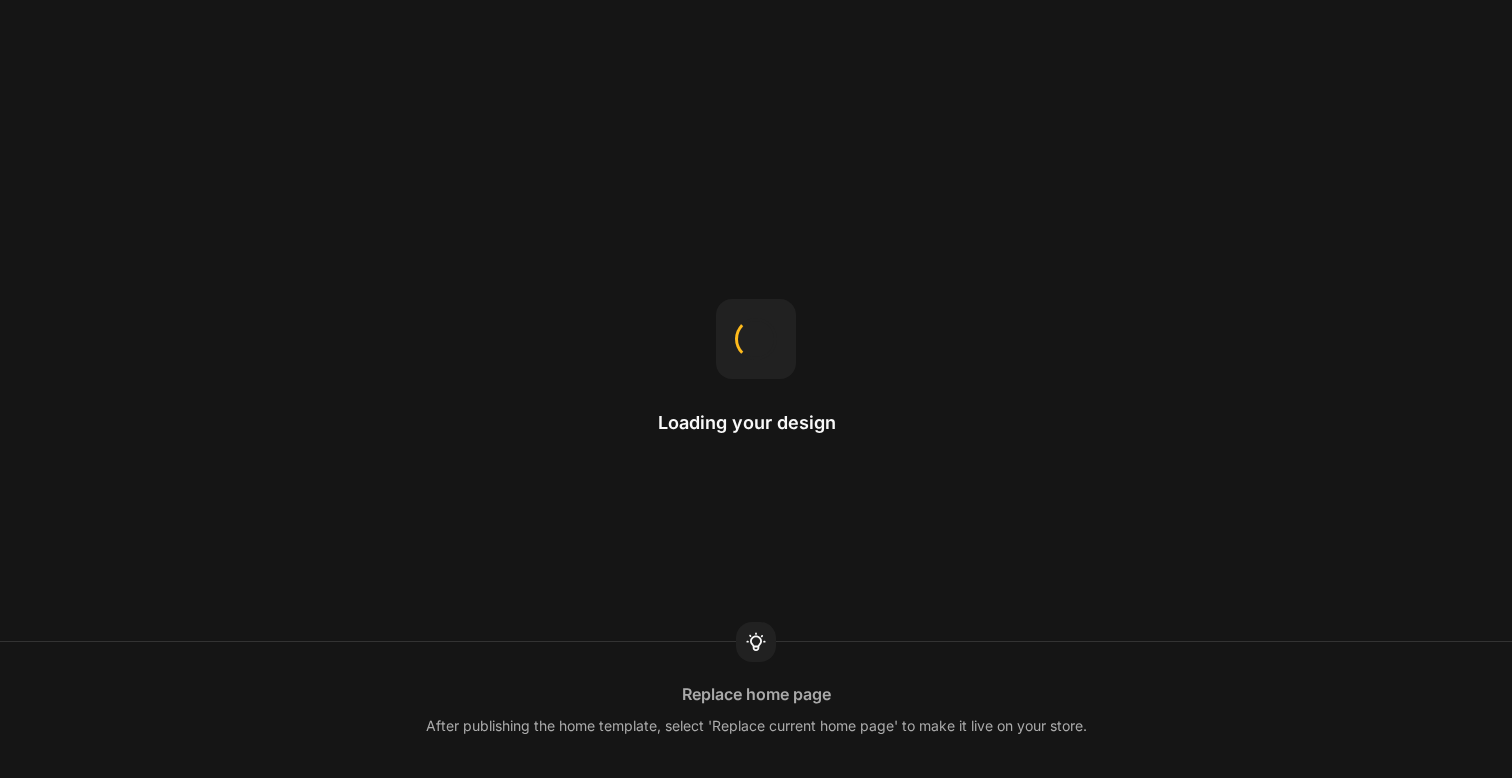 scroll, scrollTop: 0, scrollLeft: 0, axis: both 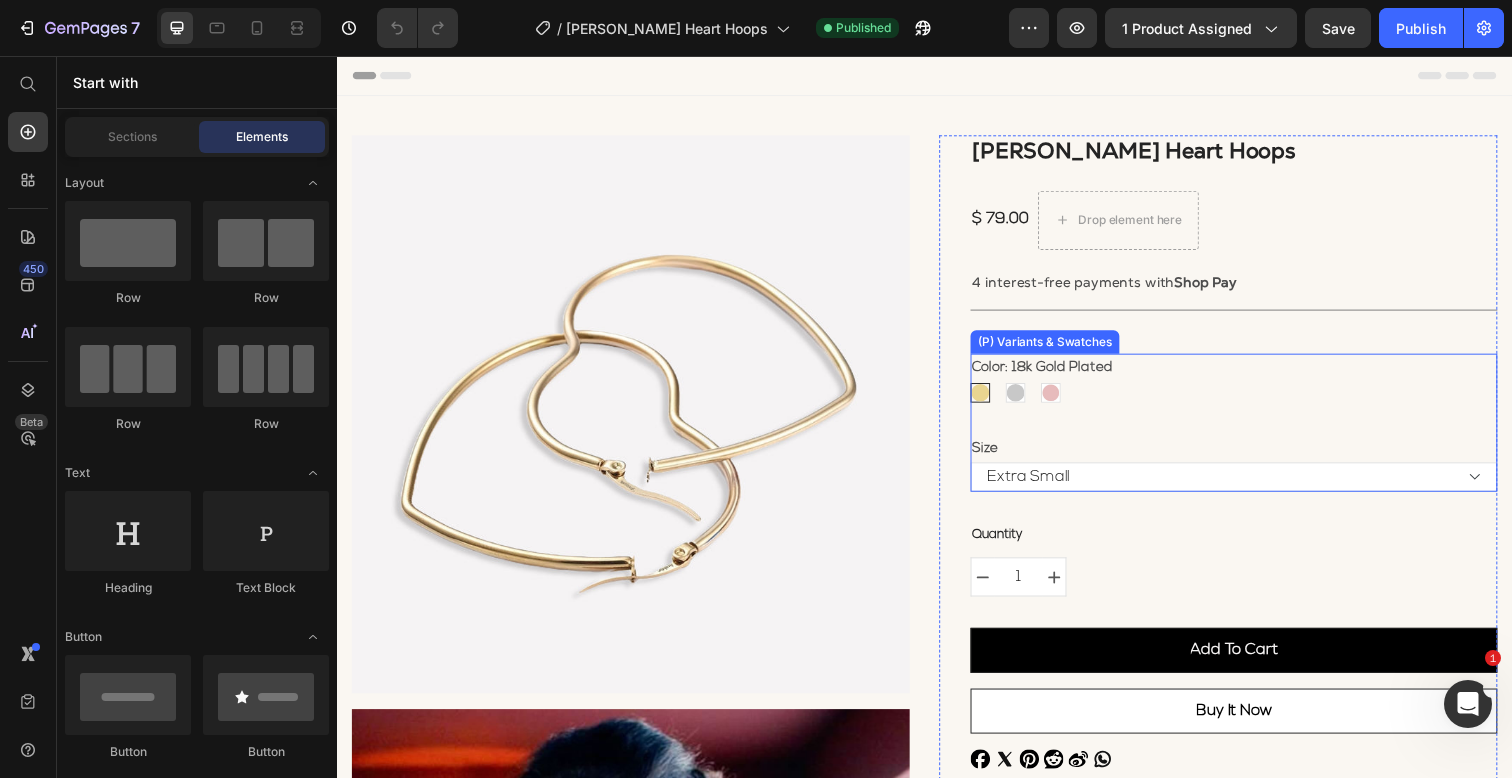 click on "18k Gold Plated 18k Gold Plated Rhodium Plated Rhodium Plated 18k Rose Gold Plated 18k Rose Gold Plated" at bounding box center (1253, 400) 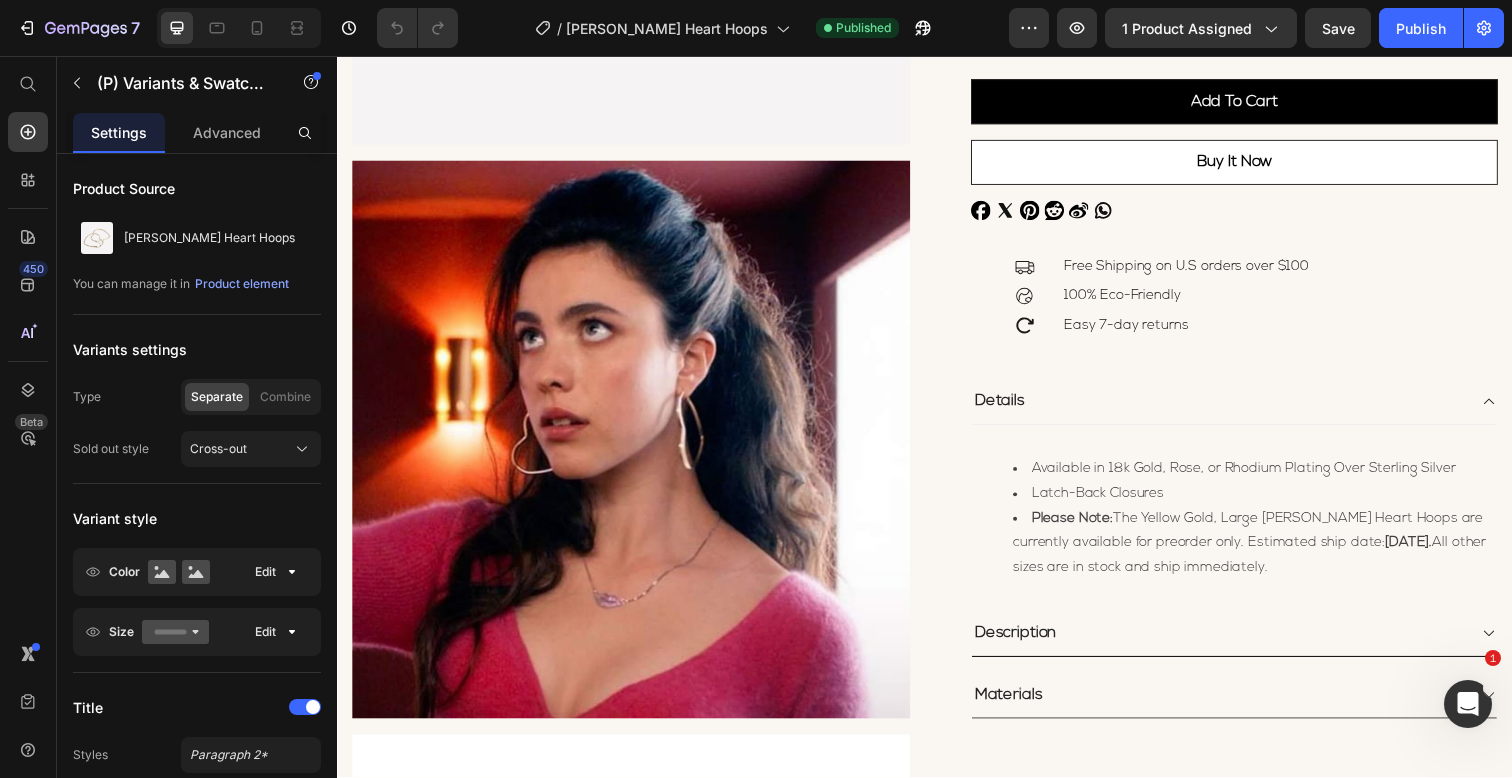 scroll, scrollTop: 600, scrollLeft: 0, axis: vertical 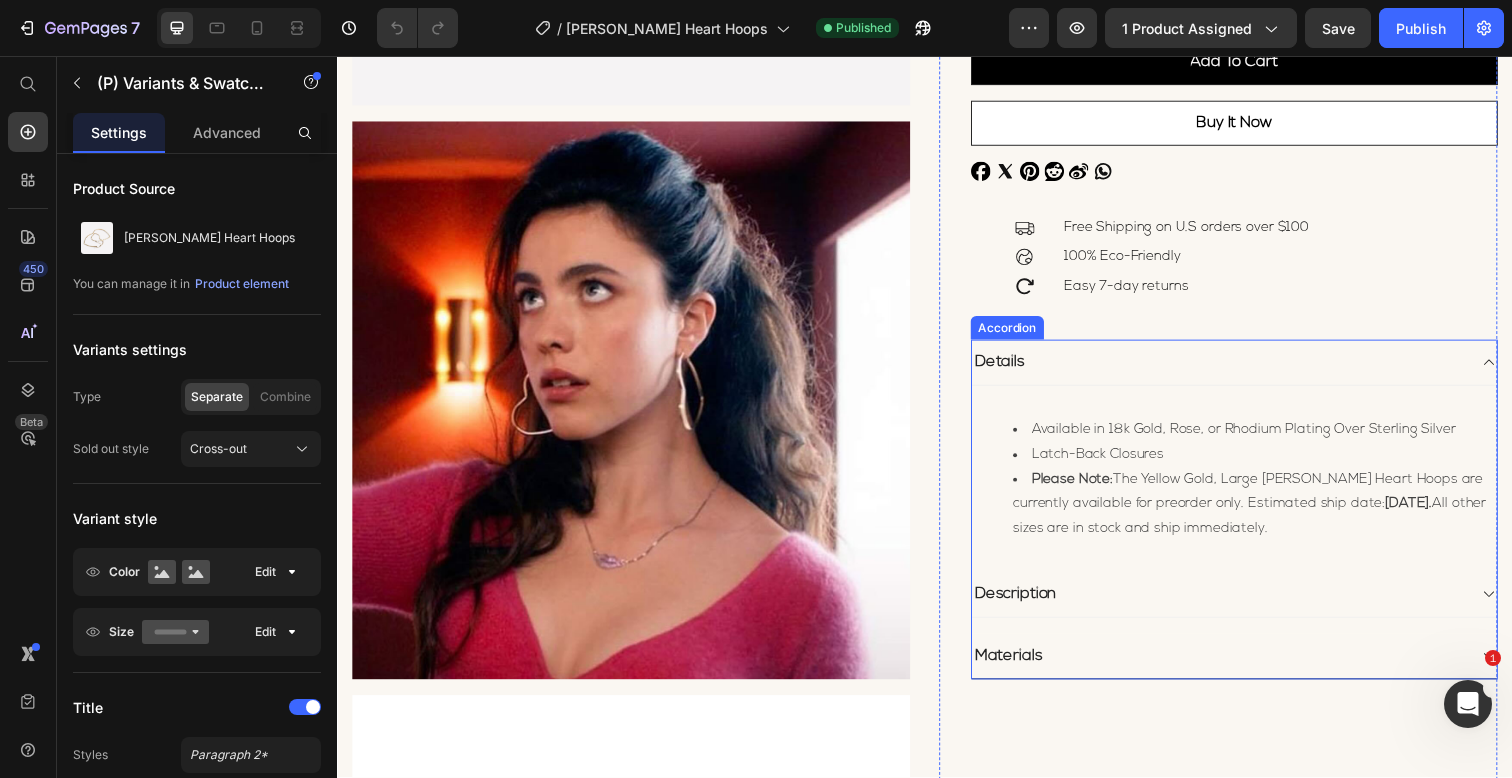 click on "Description" at bounding box center [1237, 606] 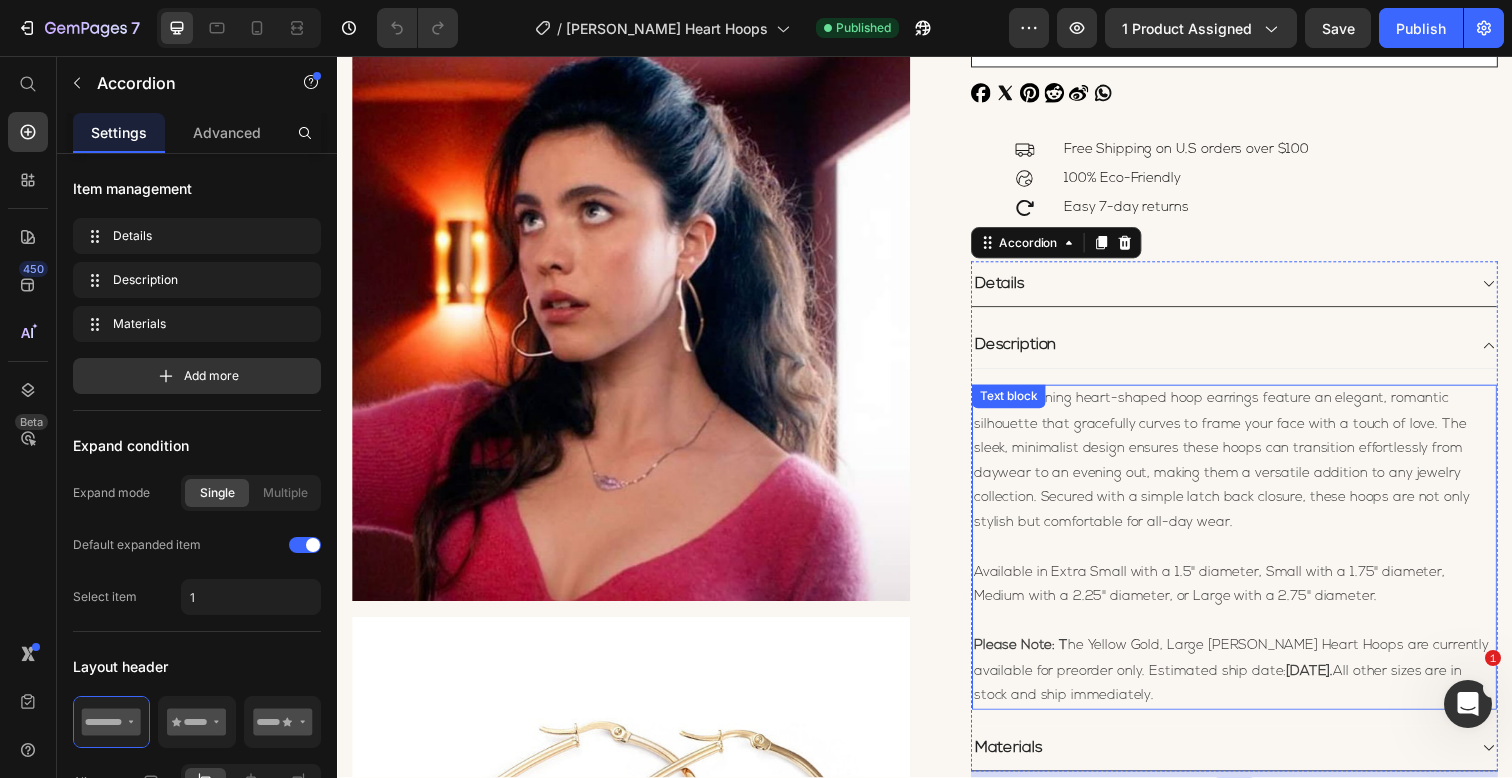 scroll, scrollTop: 720, scrollLeft: 0, axis: vertical 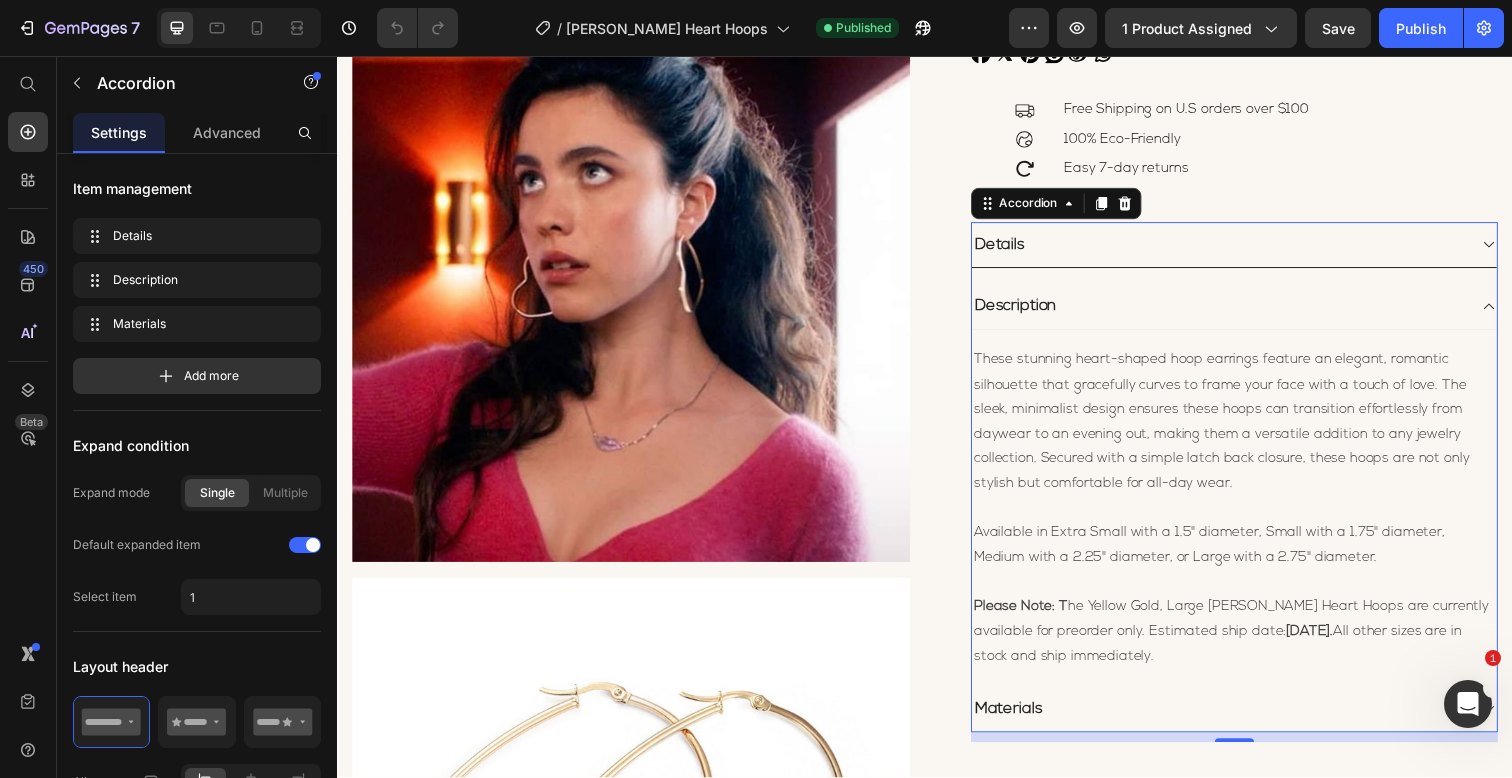 click on "Materials" at bounding box center (1237, 723) 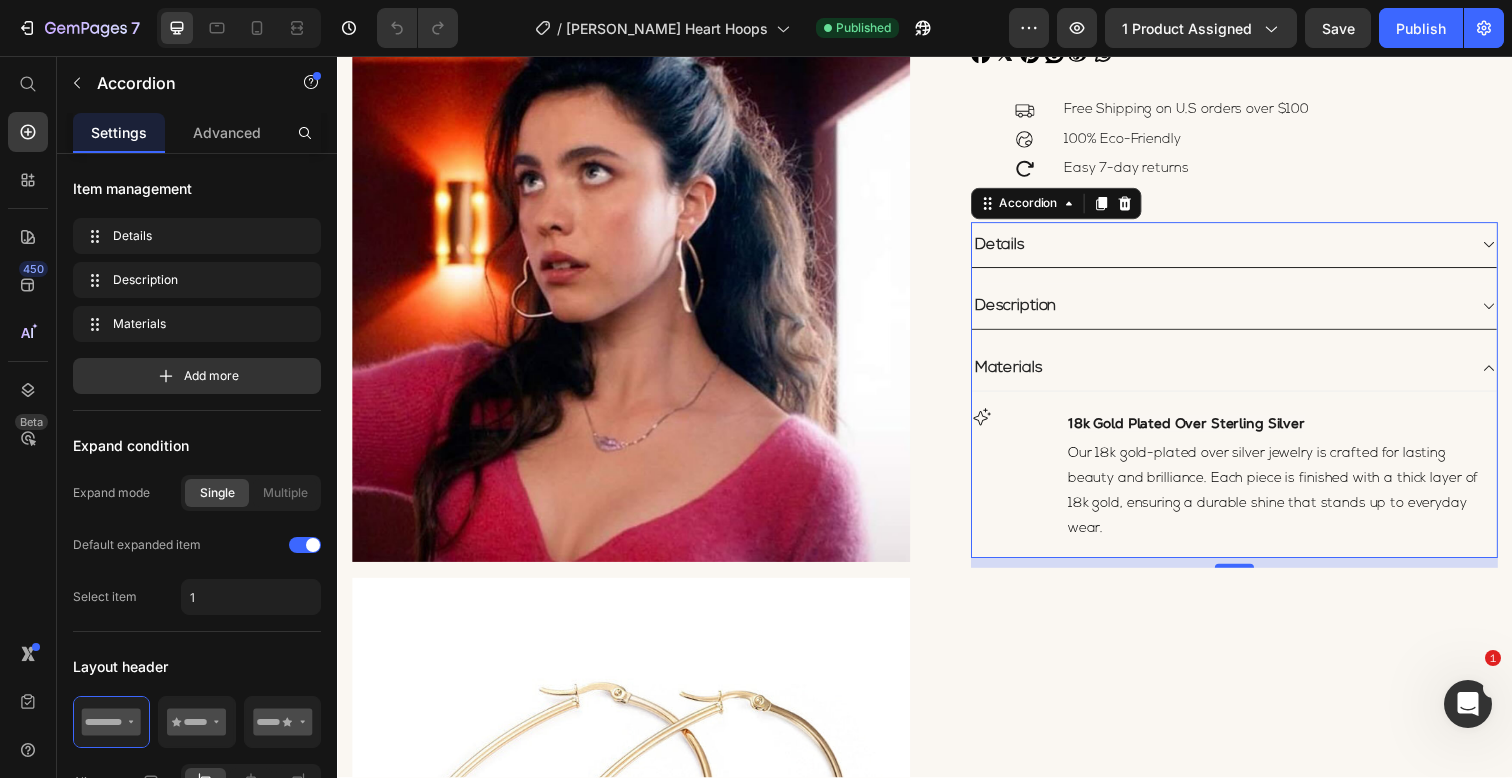 scroll, scrollTop: 760, scrollLeft: 0, axis: vertical 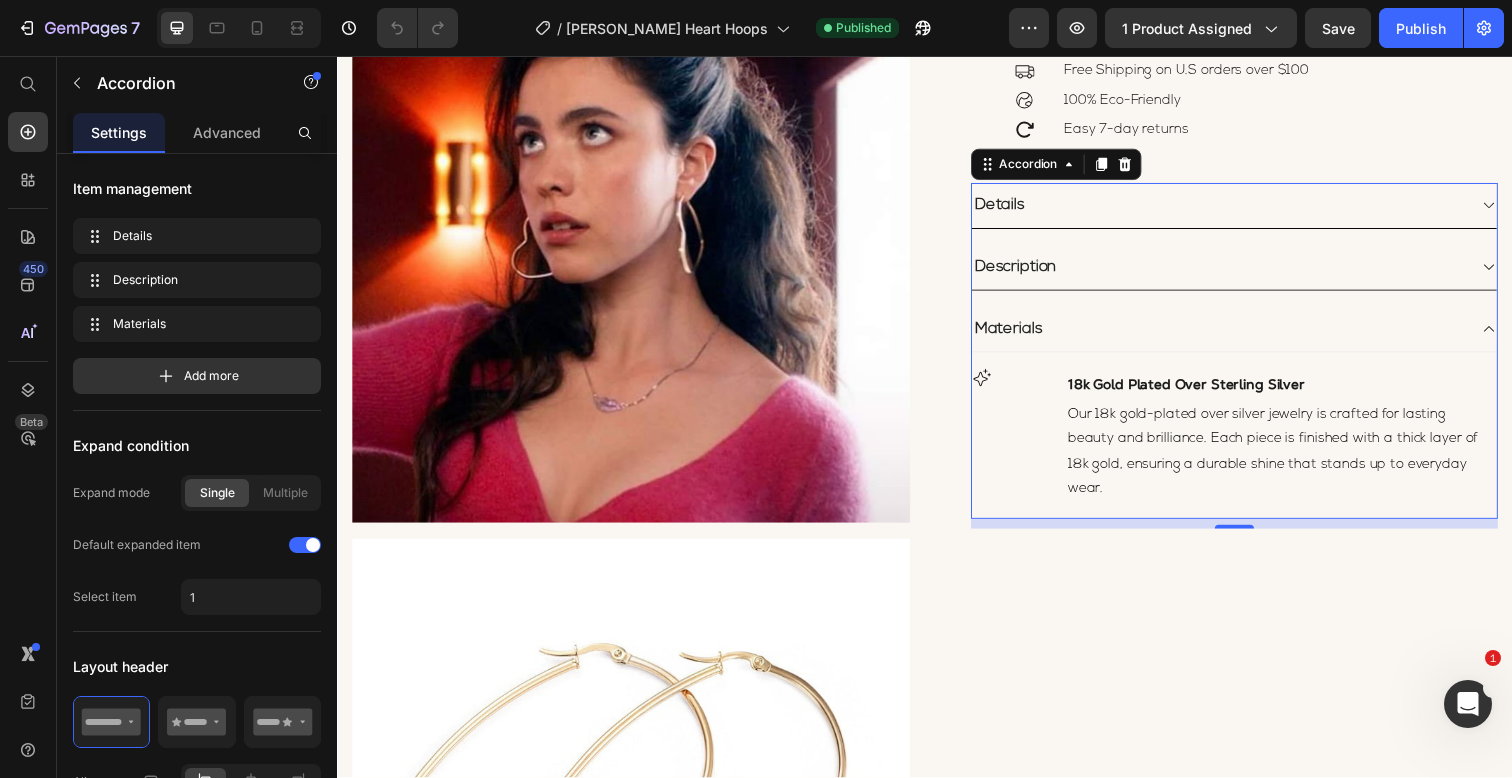 click on "Icon 18k Gold Plated Over Sterling Silver Text Block Our 18k gold-plated over silver jewelry is crafted for lasting beauty and brilliance. Each piece is finished with a thick layer of 18k gold, ensuring a durable shine that stands up to everyday wear.  Text Block Row" at bounding box center (1253, 444) 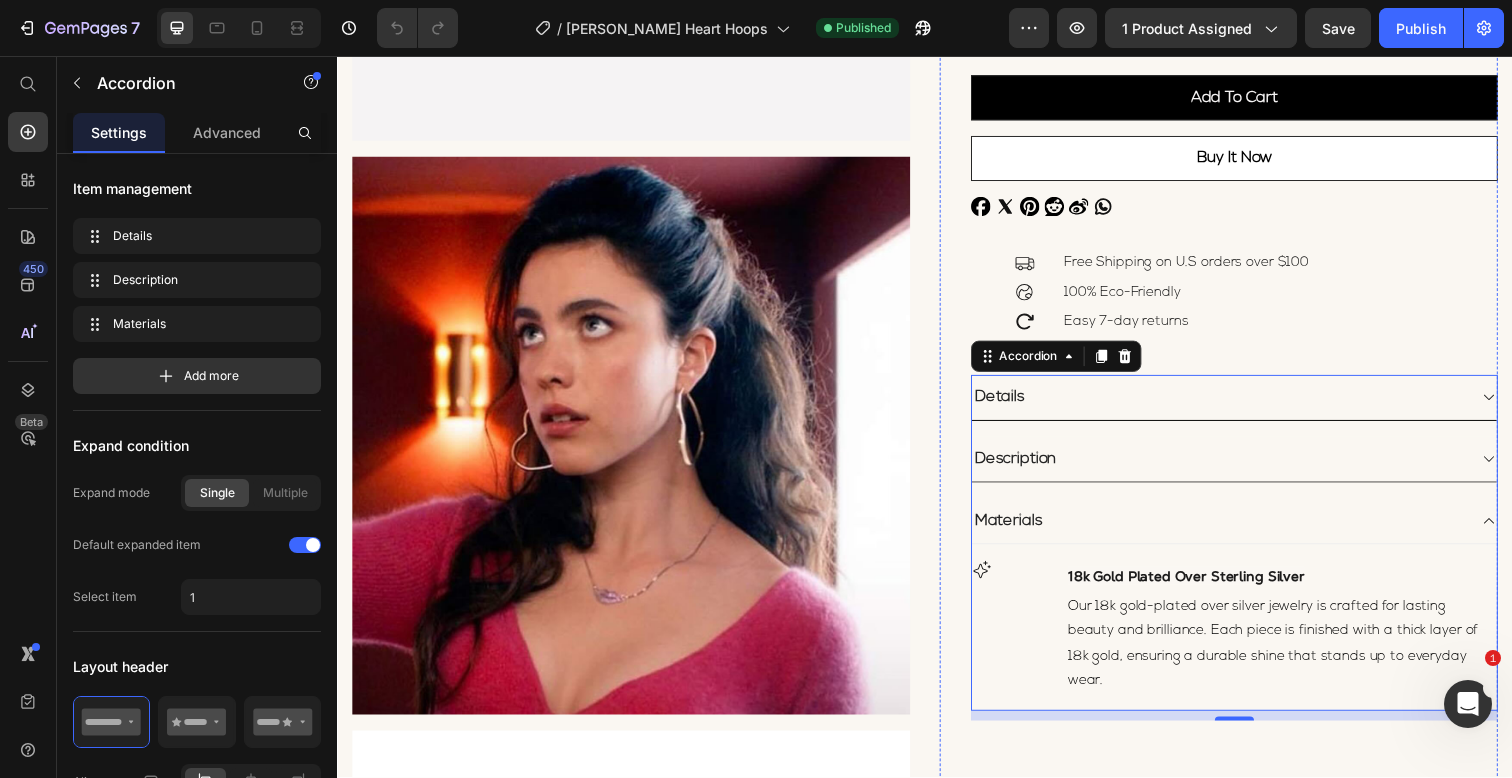 scroll, scrollTop: 600, scrollLeft: 0, axis: vertical 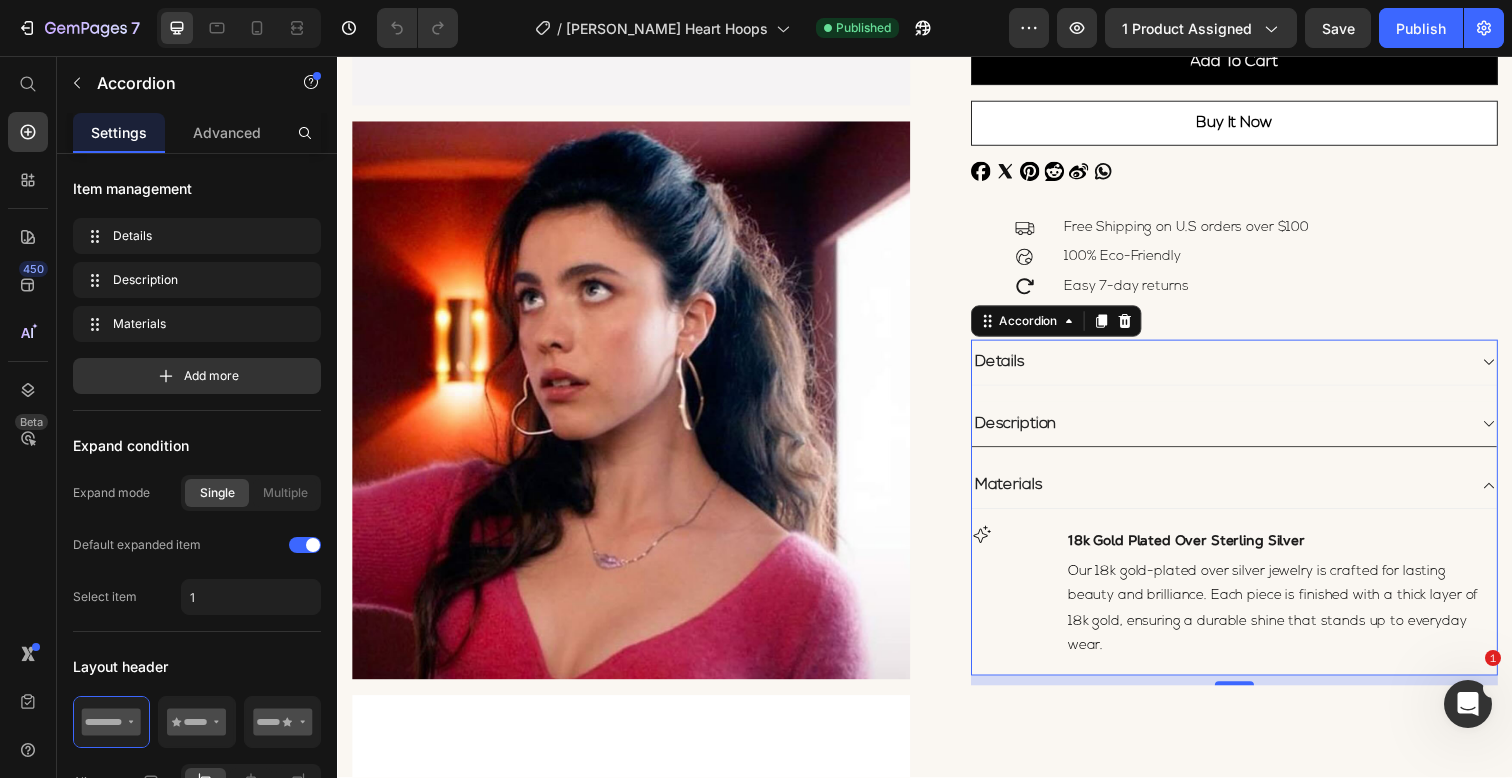 click on "Details" at bounding box center (1237, 369) 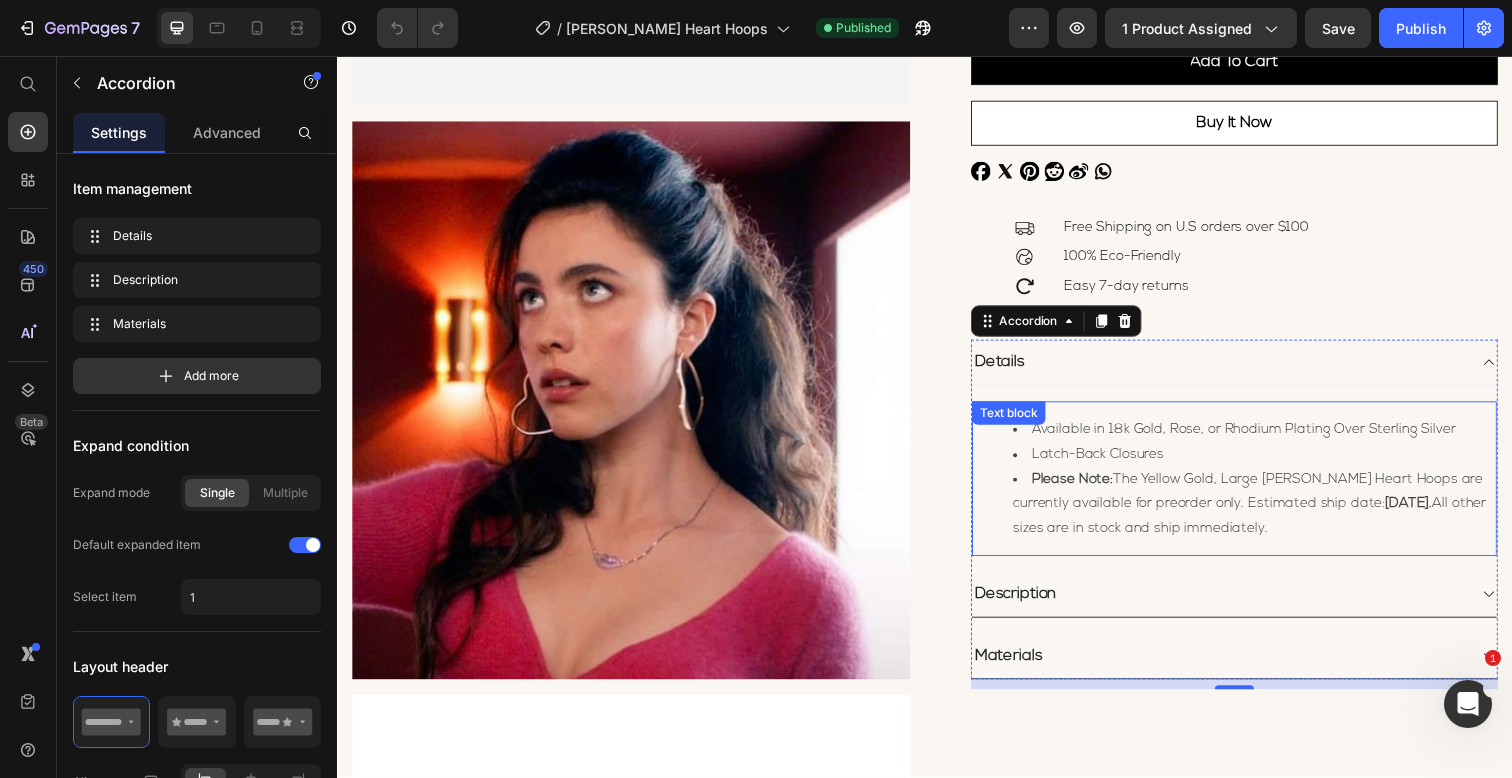 click on "Available in 18k Gold, Rose, or Rhodium Plating Over Sterling Silver" at bounding box center [1273, 437] 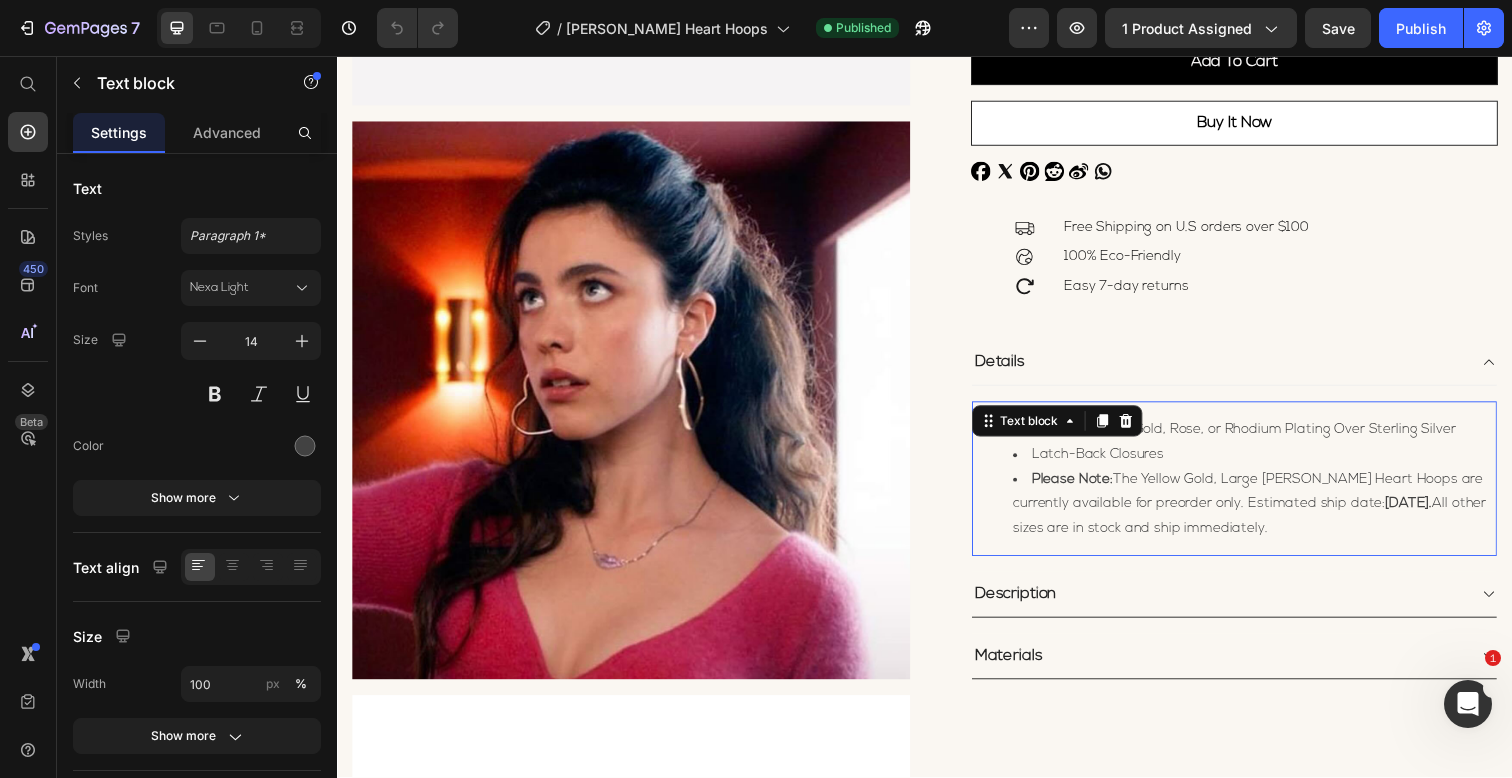 click on "Available in 18k Gold, Rose, or Rhodium Plating Over Sterling Silver" at bounding box center [1273, 437] 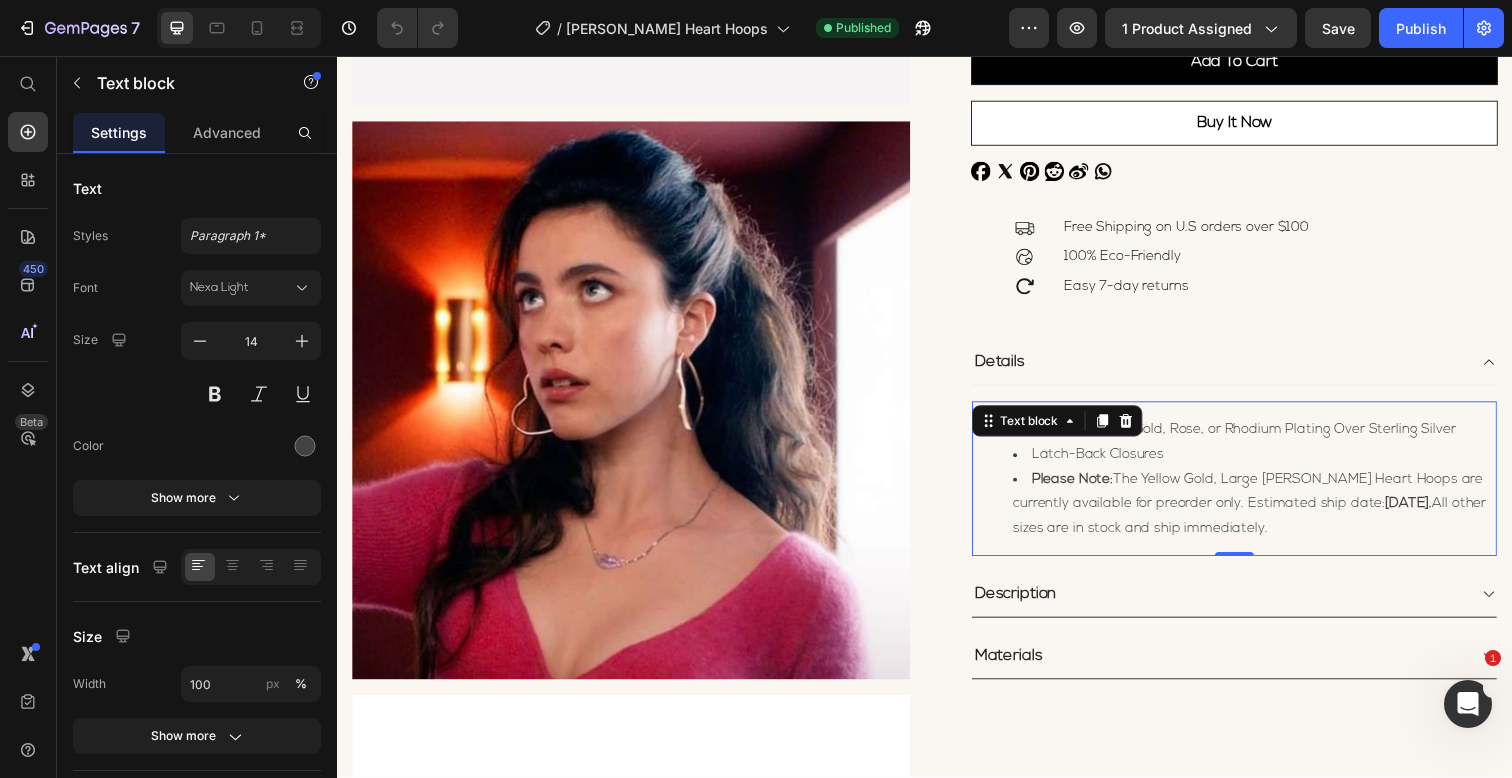 click on "Available in 18k Gold, Rose, or Rhodium Plating Over Sterling Silver" at bounding box center (1273, 437) 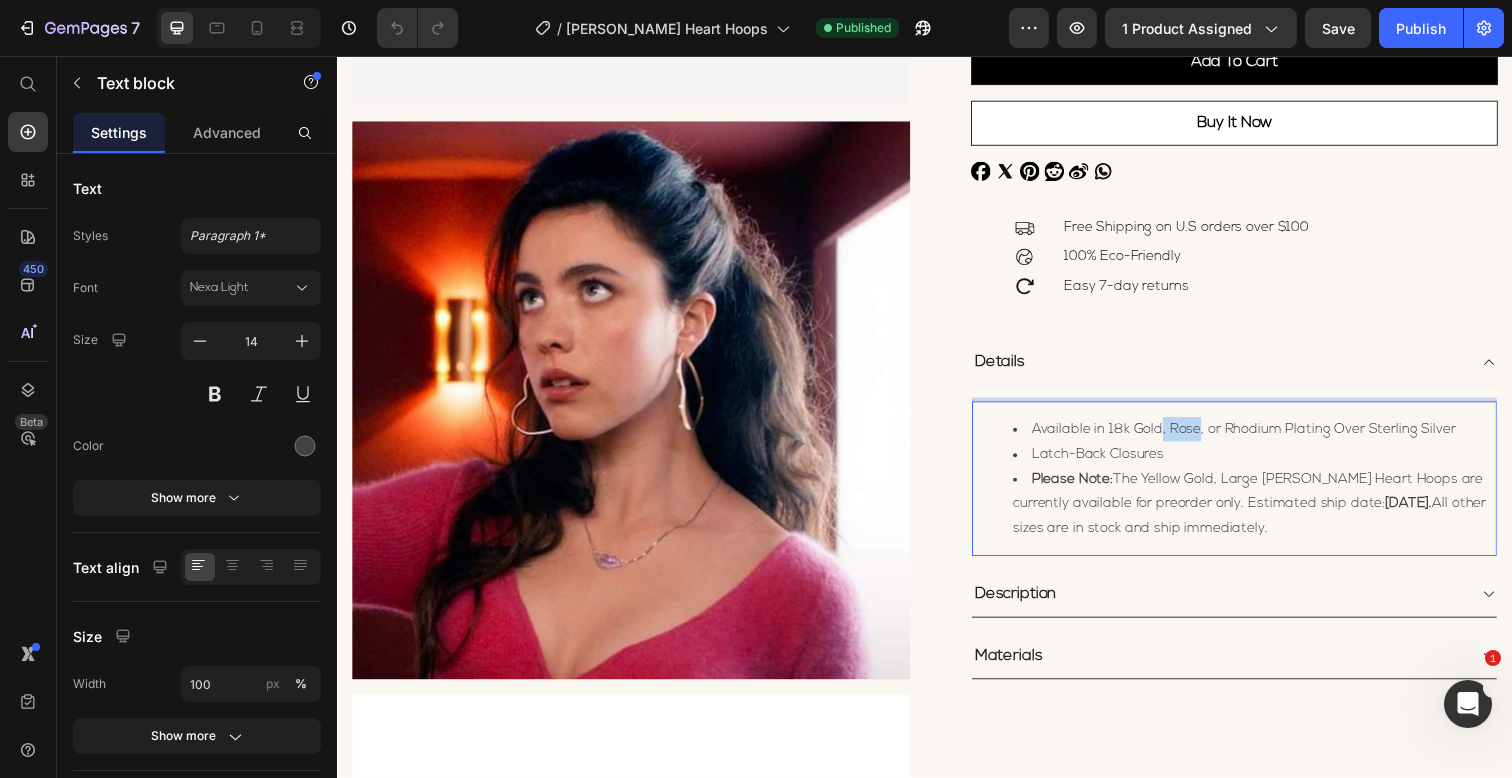 drag, startPoint x: 1174, startPoint y: 437, endPoint x: 1213, endPoint y: 437, distance: 39 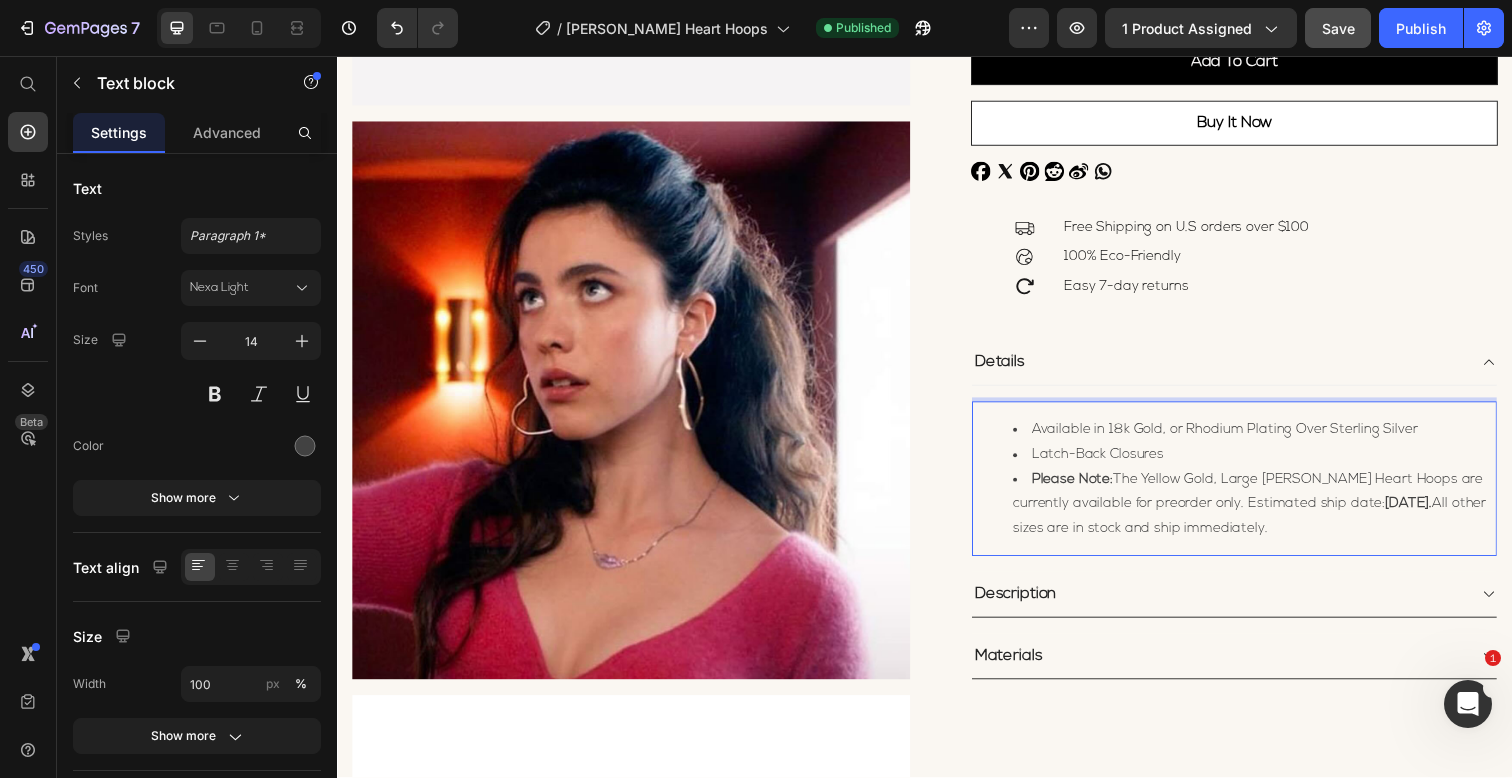 click on "Save" at bounding box center [1338, 28] 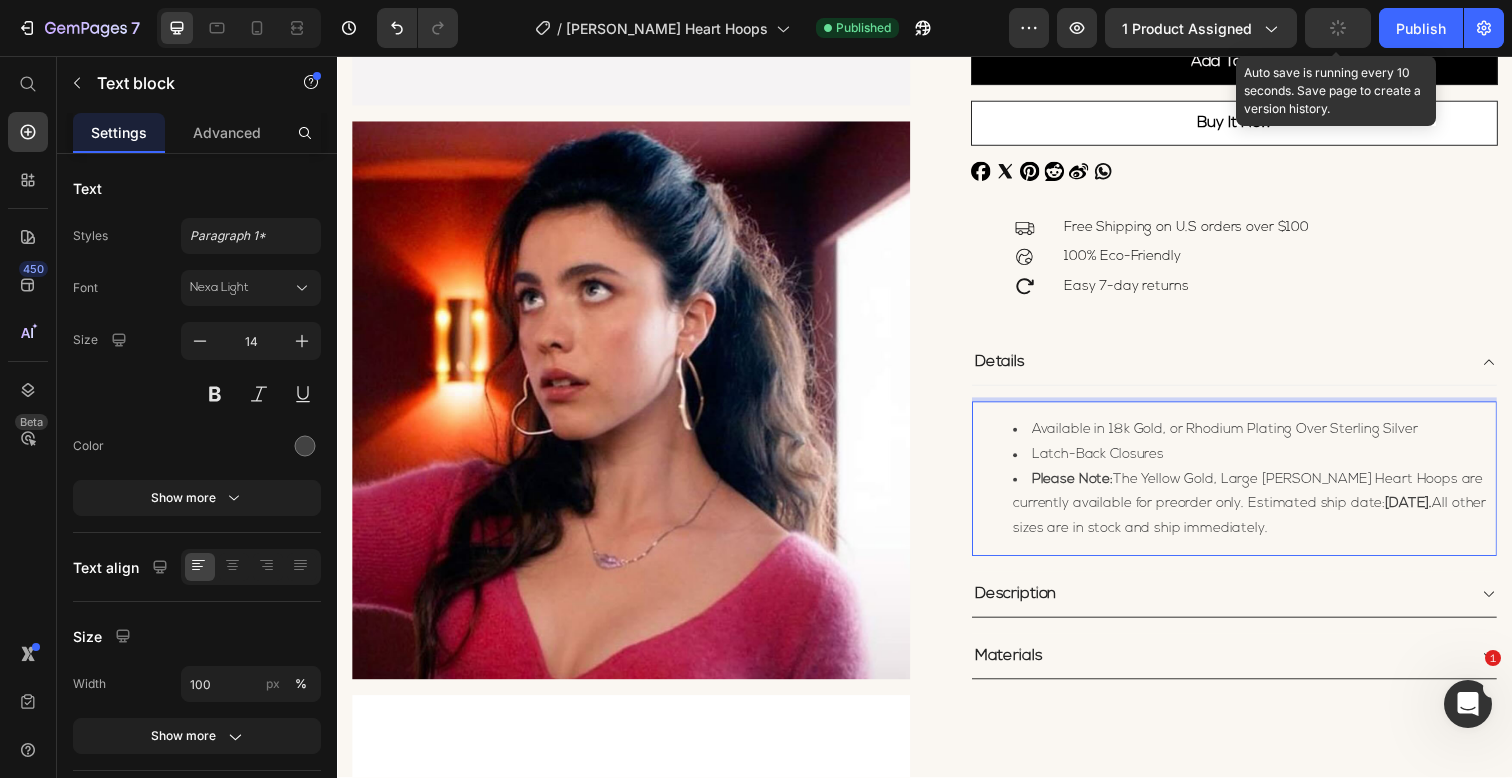 click 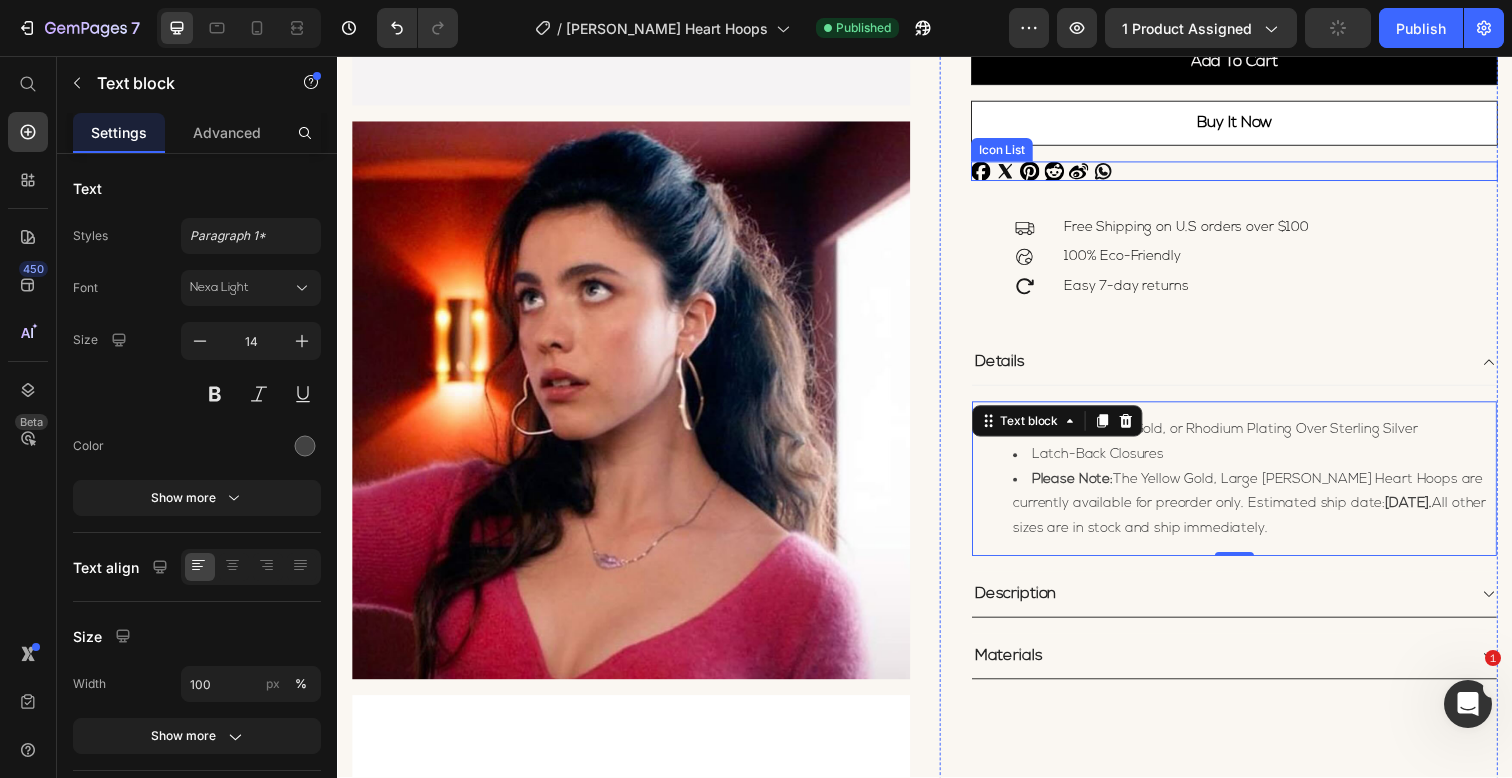 click on "Facebook Icon
Icon Pinterest Icon Reddit Icon [PERSON_NAME] Icon
Icon" at bounding box center (1253, 174) 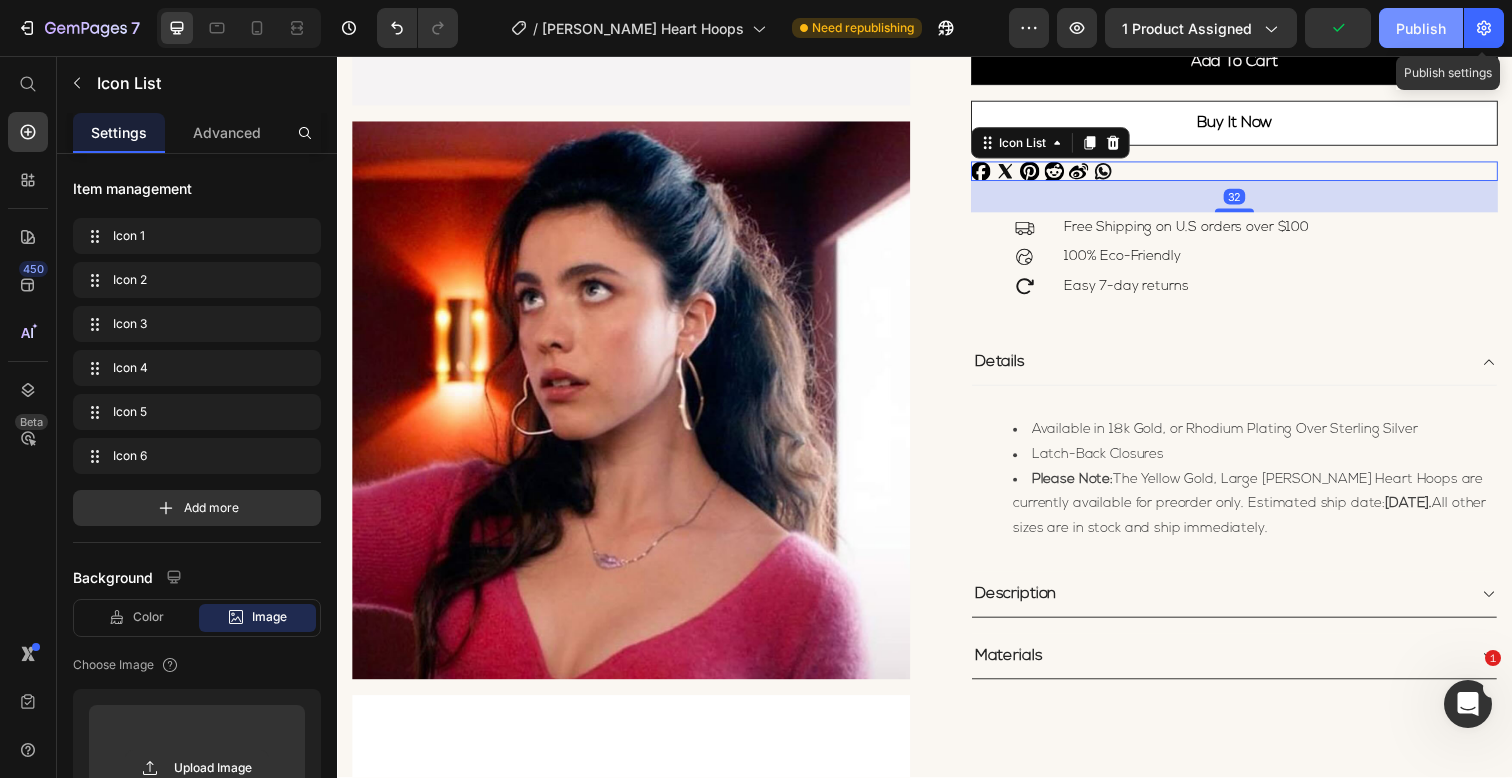 click on "Publish" at bounding box center (1421, 28) 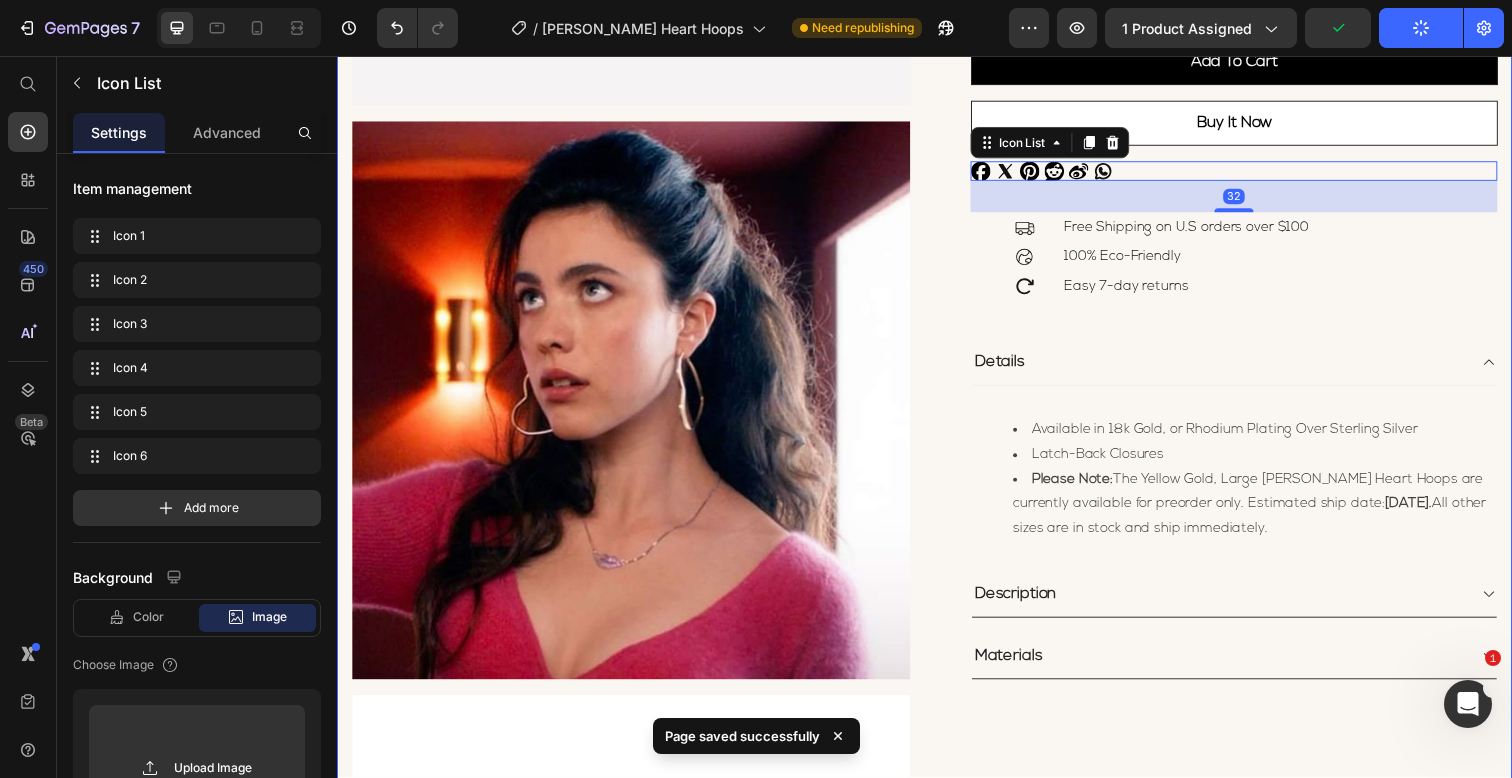 type 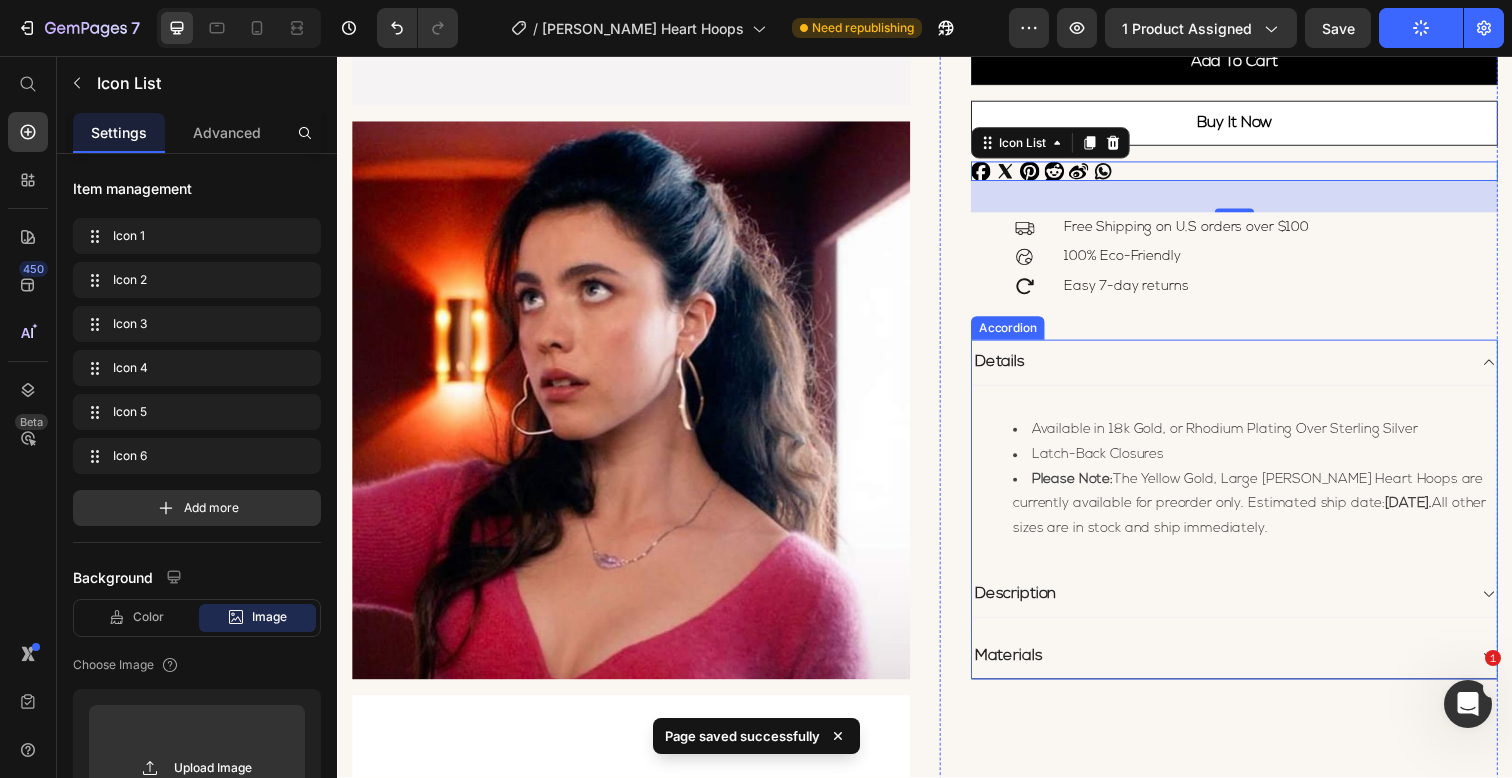 click on "Description" at bounding box center (1237, 606) 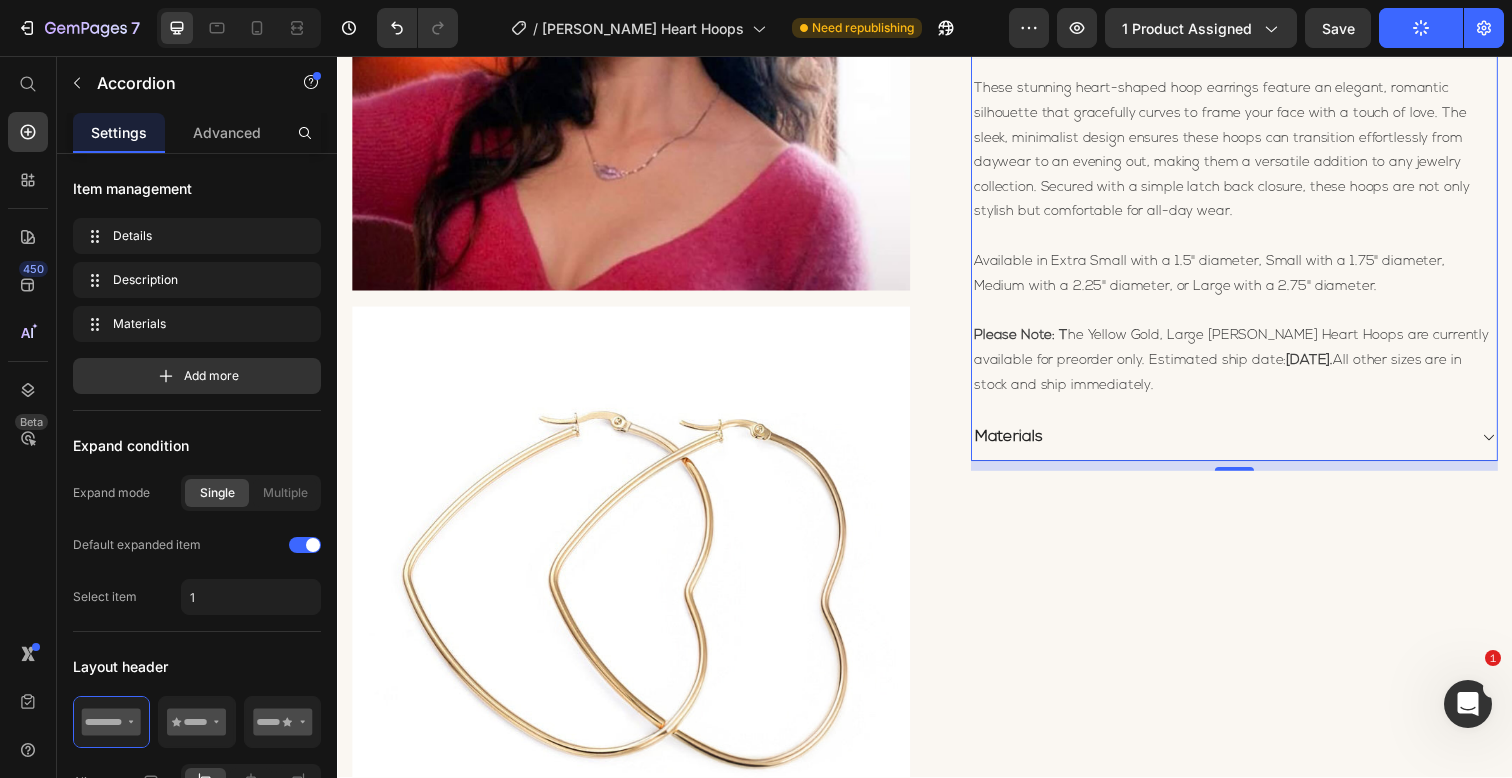 scroll, scrollTop: 1000, scrollLeft: 0, axis: vertical 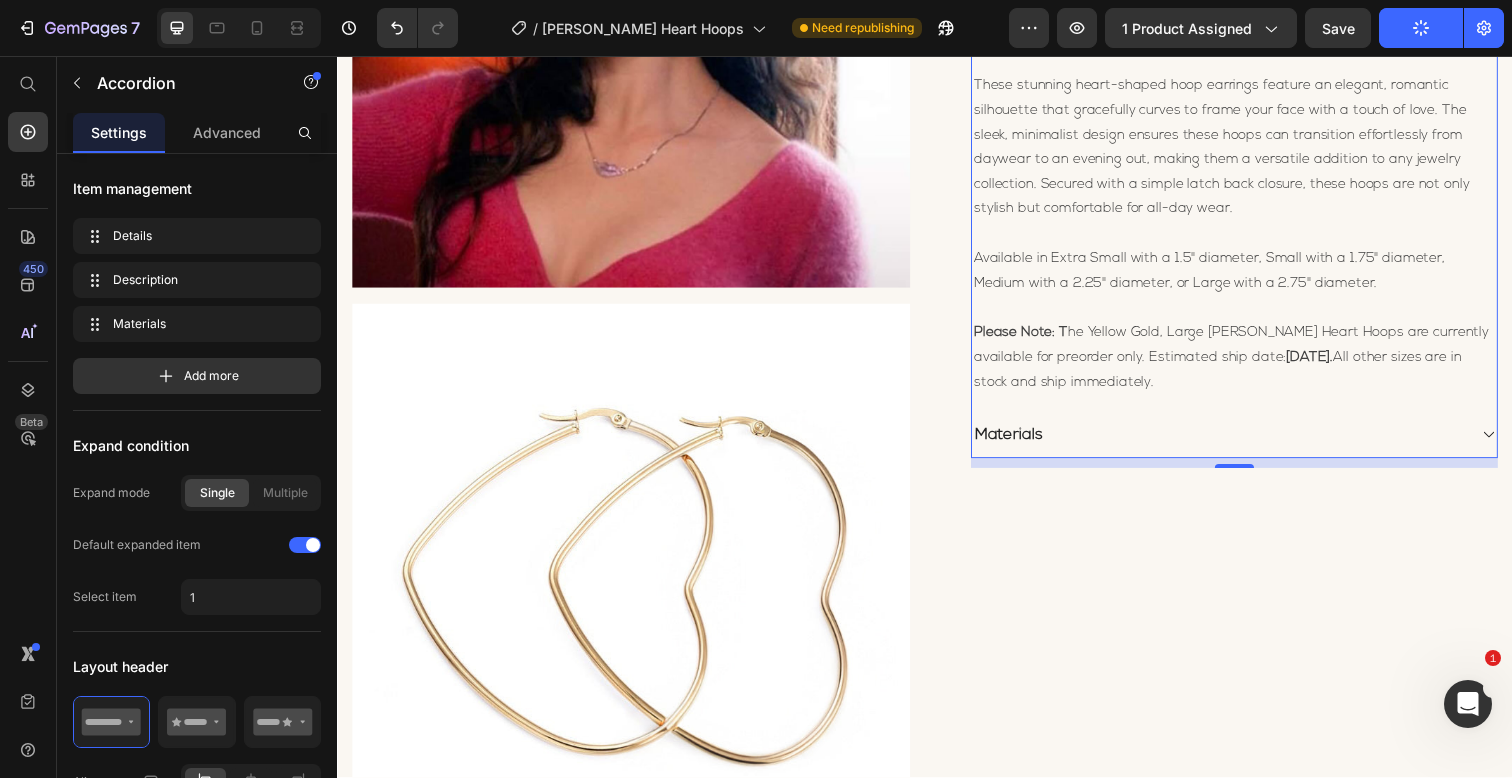 click on "Materials" at bounding box center (1237, 443) 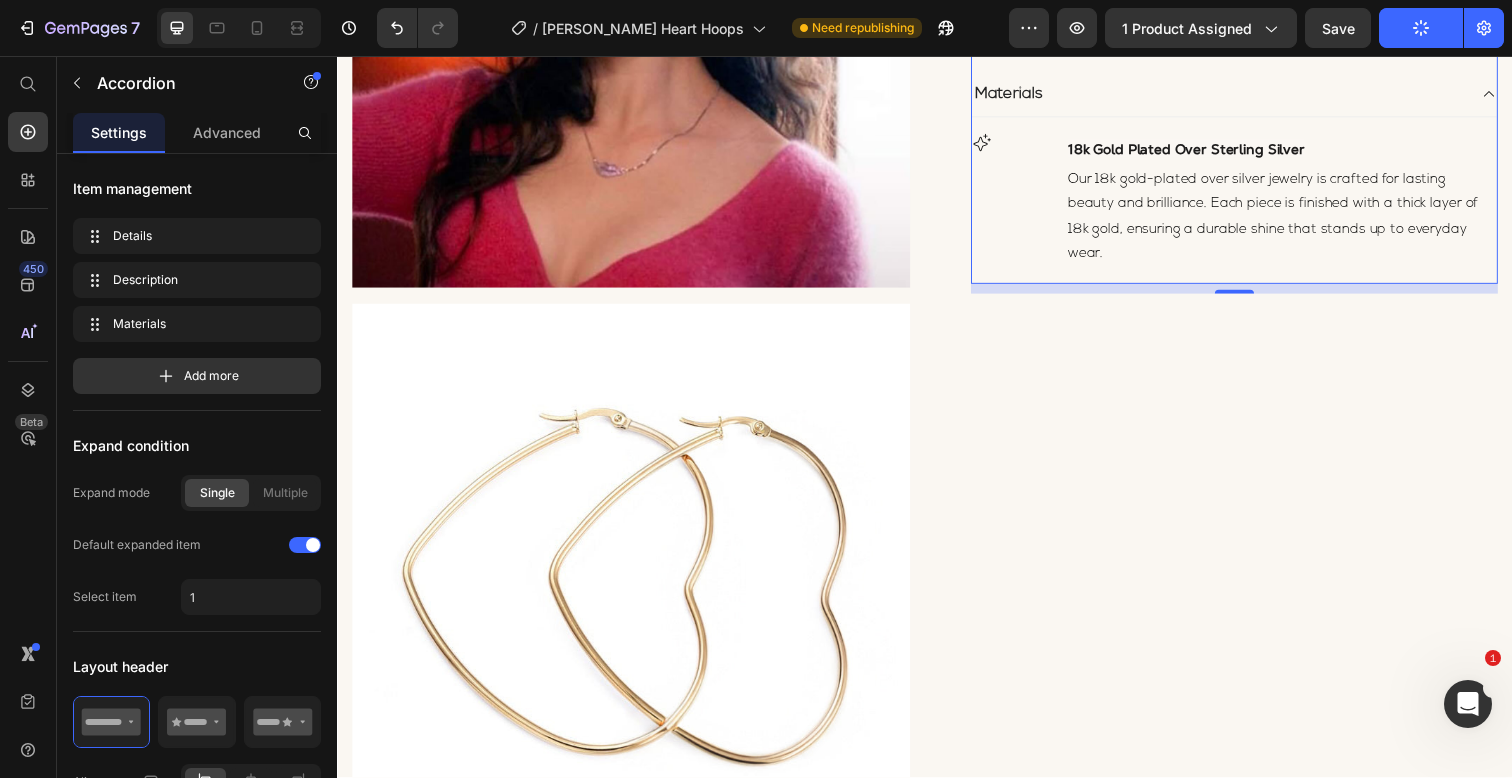 click on "18k Gold Plated Over Sterling Silver" at bounding box center (1204, 151) 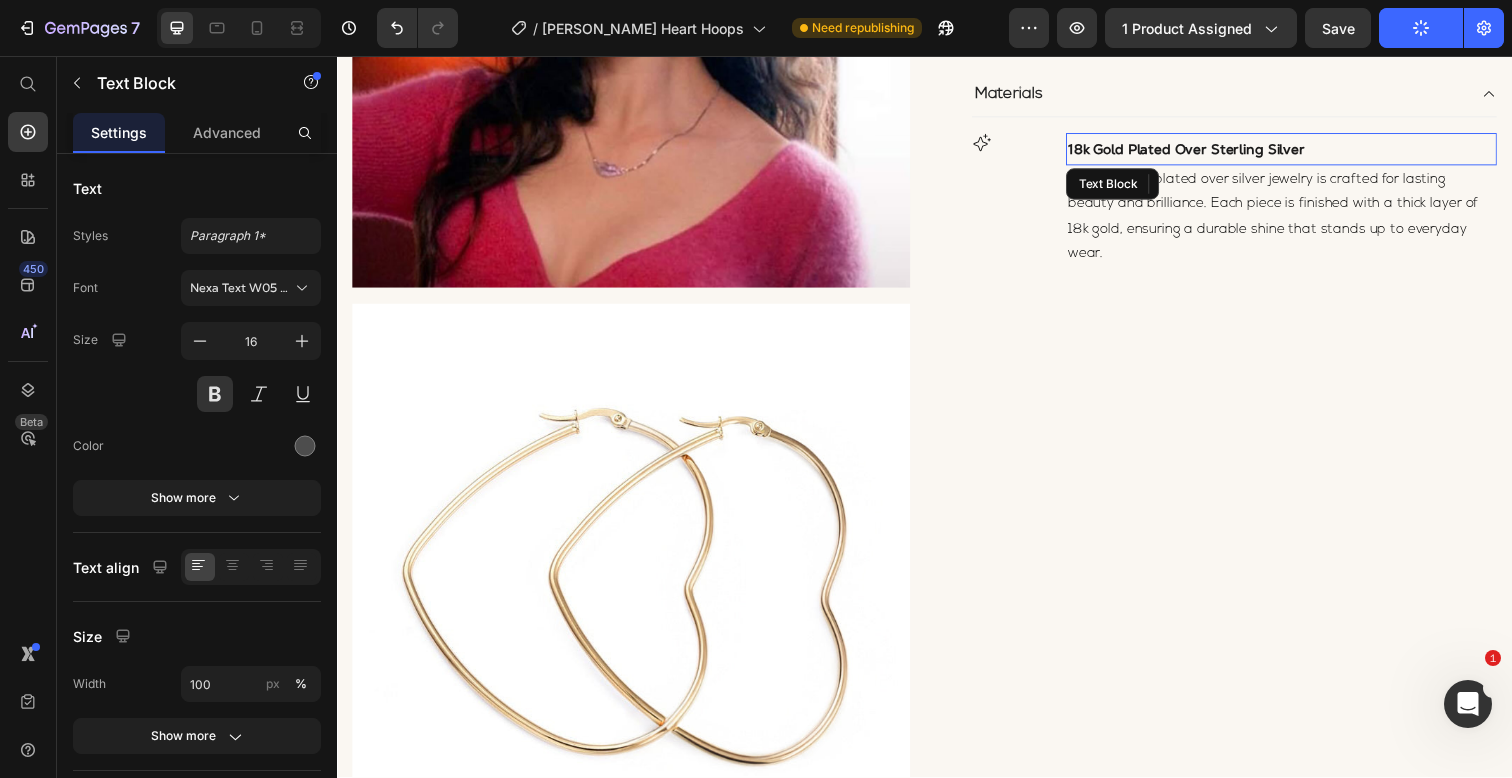 click on "18k Gold Plated Over Sterling Silver" at bounding box center [1204, 151] 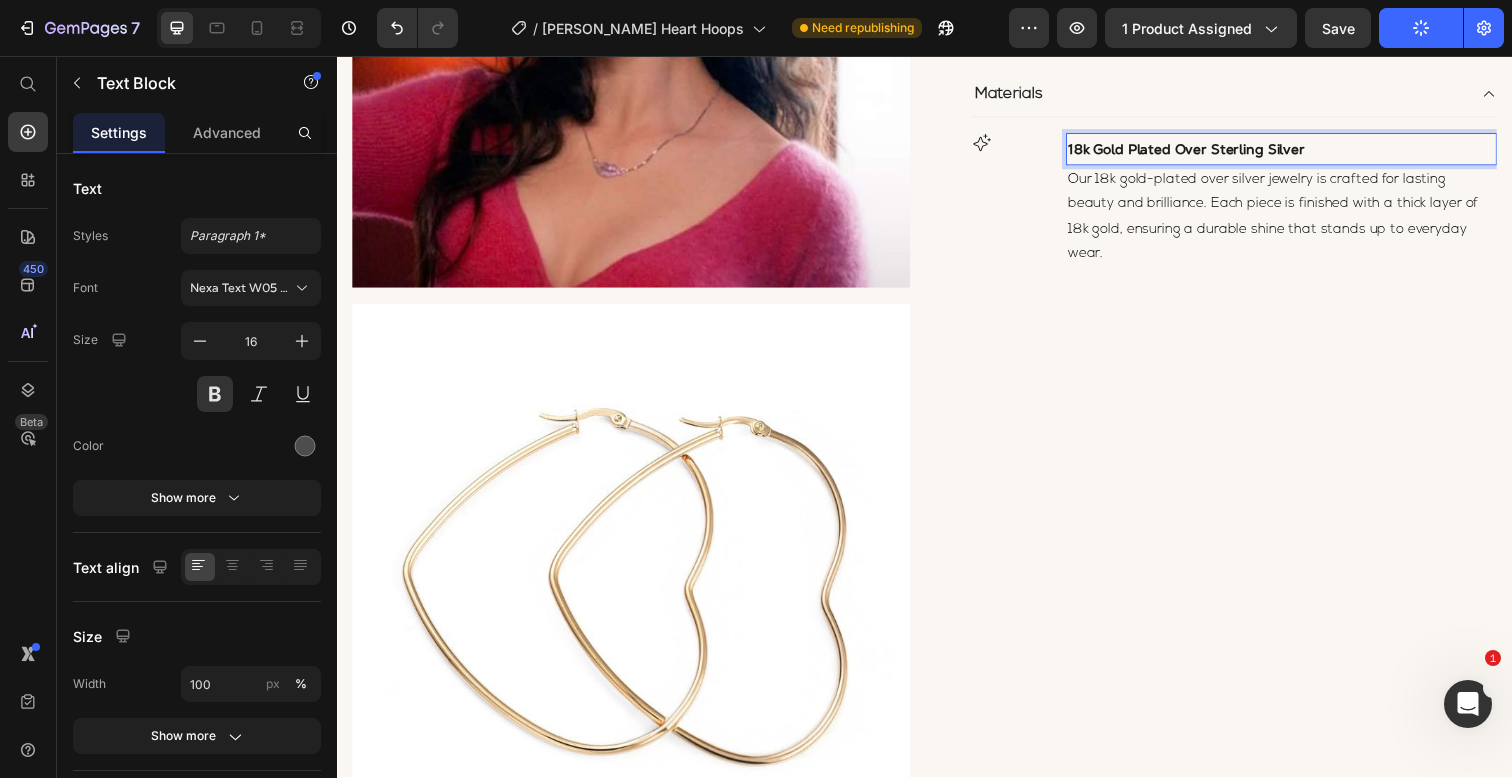 click on "18k Gold Plated Over Sterling Silver" at bounding box center (1204, 151) 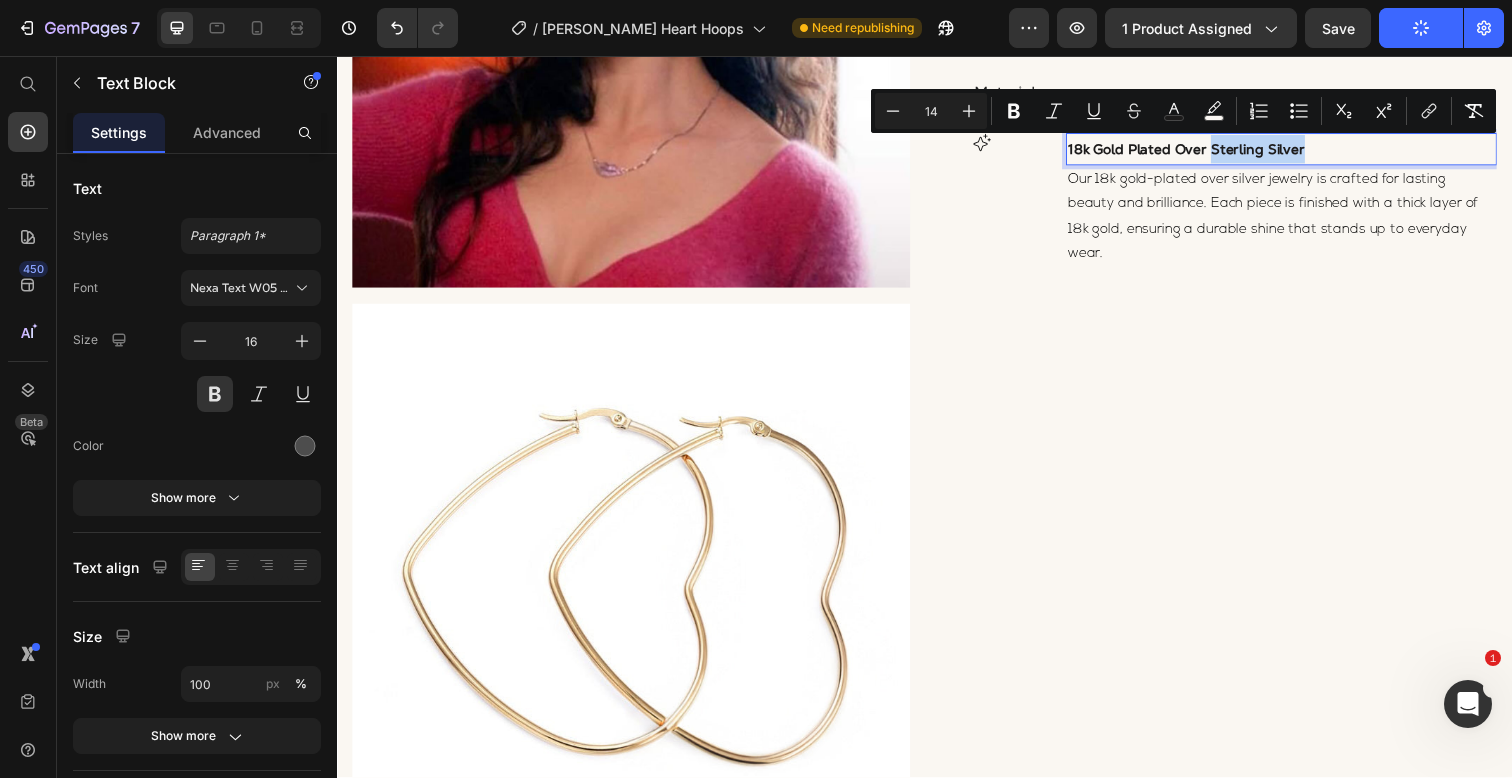 drag, startPoint x: 1229, startPoint y: 156, endPoint x: 1319, endPoint y: 158, distance: 90.02222 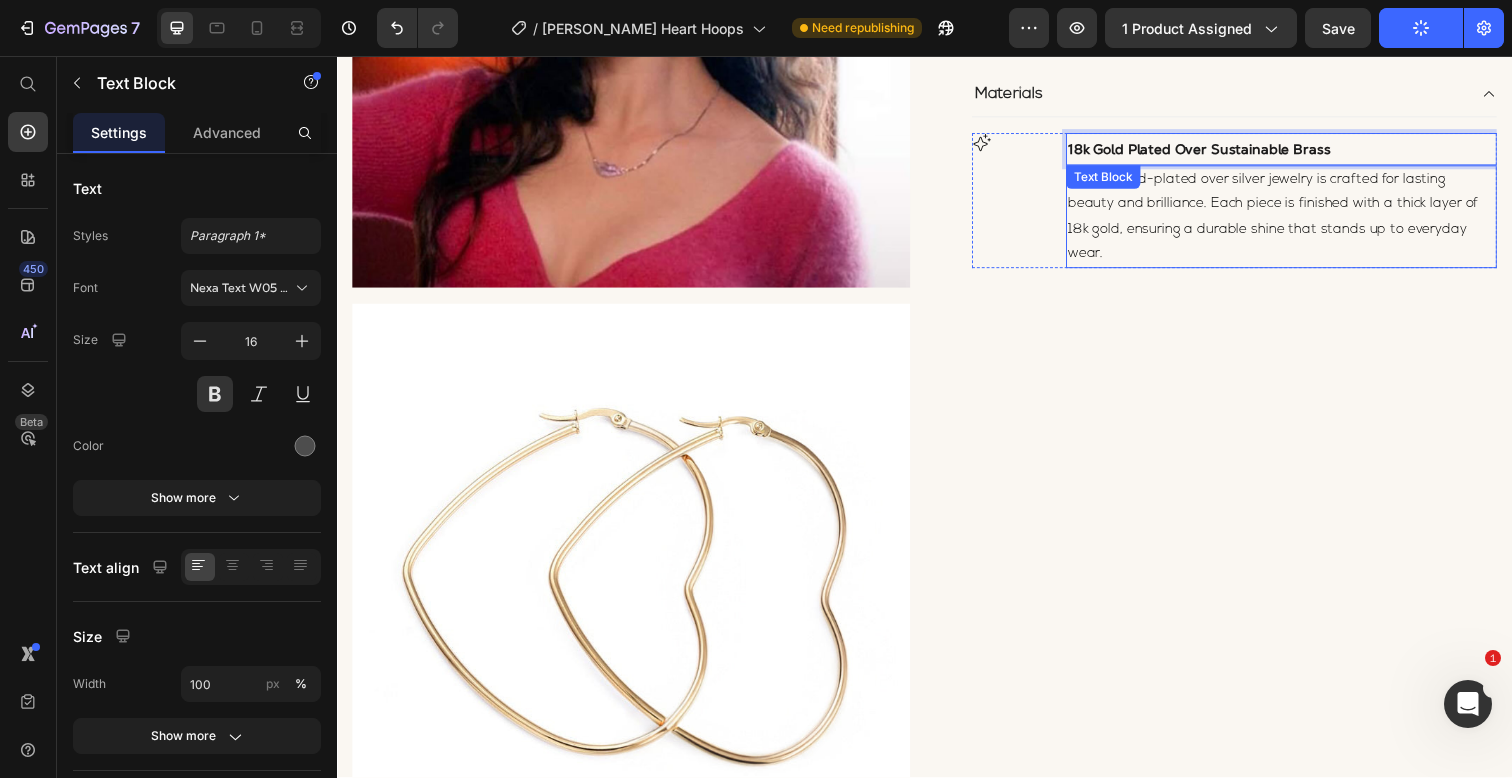 click on "Our 18k gold-plated over silver jewelry is crafted for lasting beauty and brilliance. Each piece is finished with a thick layer of 18k gold, ensuring a durable shine that stands up to everyday wear." at bounding box center (1301, 220) 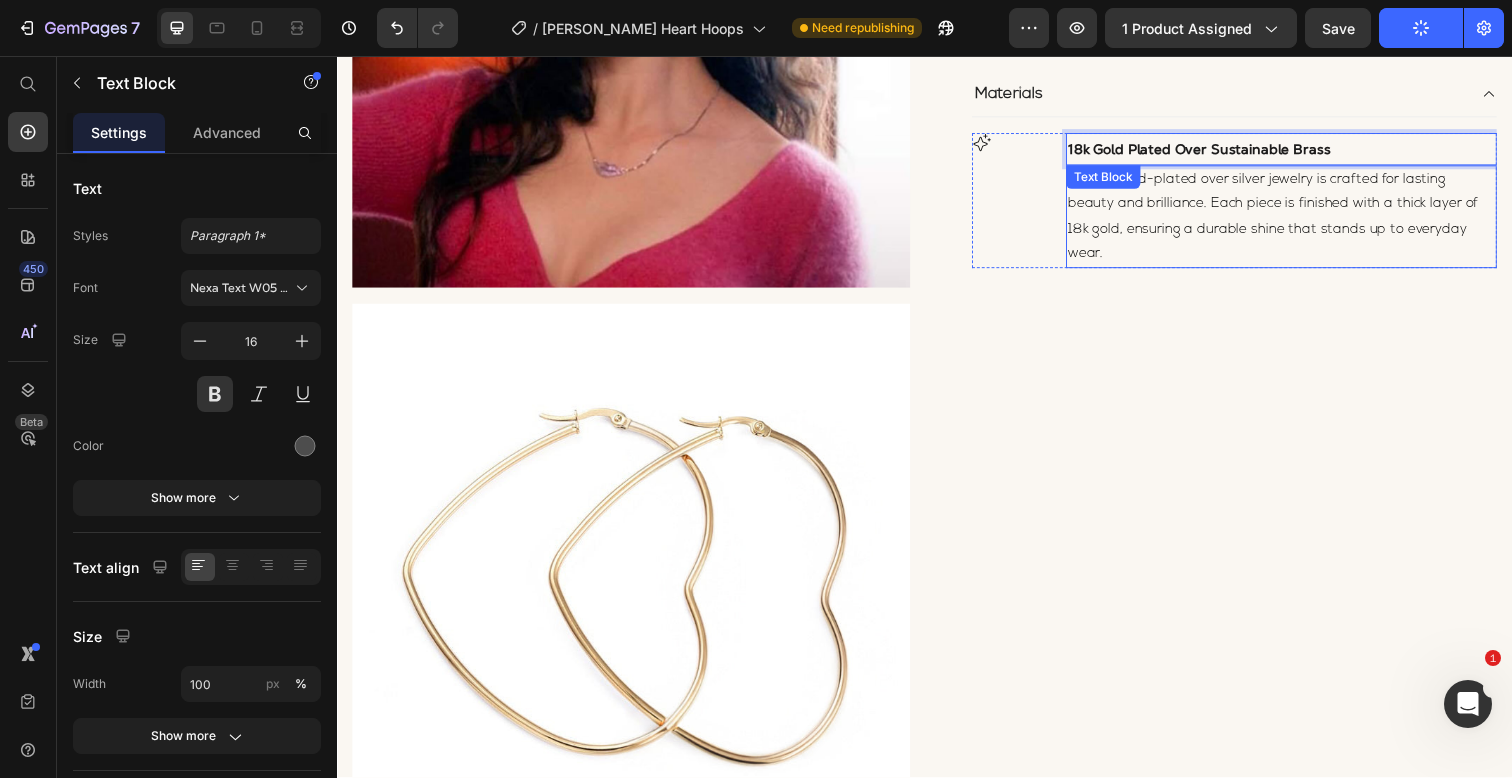 click on "Our 18k gold-plated over silver jewelry is crafted for lasting beauty and brilliance. Each piece is finished with a thick layer of 18k gold, ensuring a durable shine that stands up to everyday wear." at bounding box center (1292, 220) 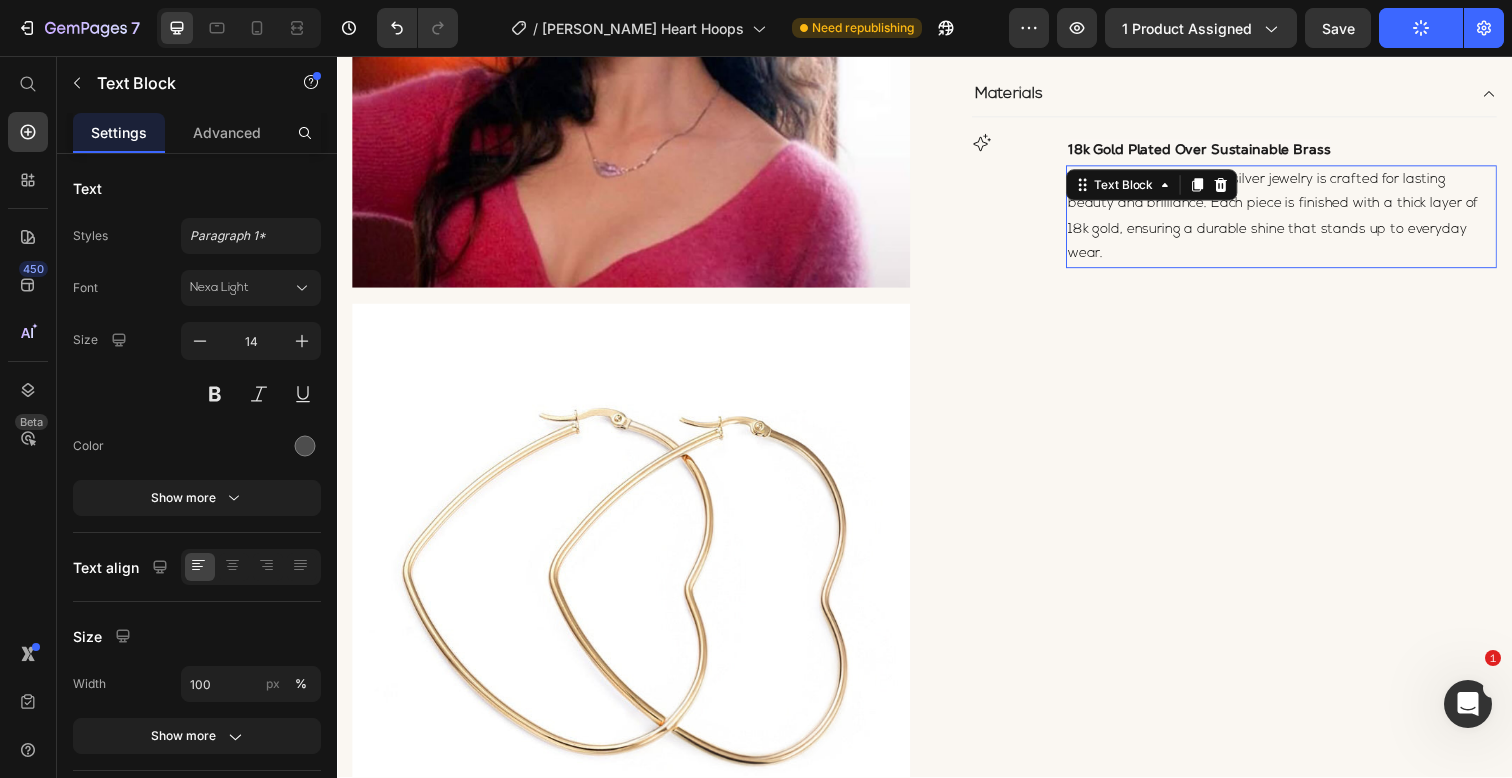 click on "Text Block" at bounding box center (1168, 188) 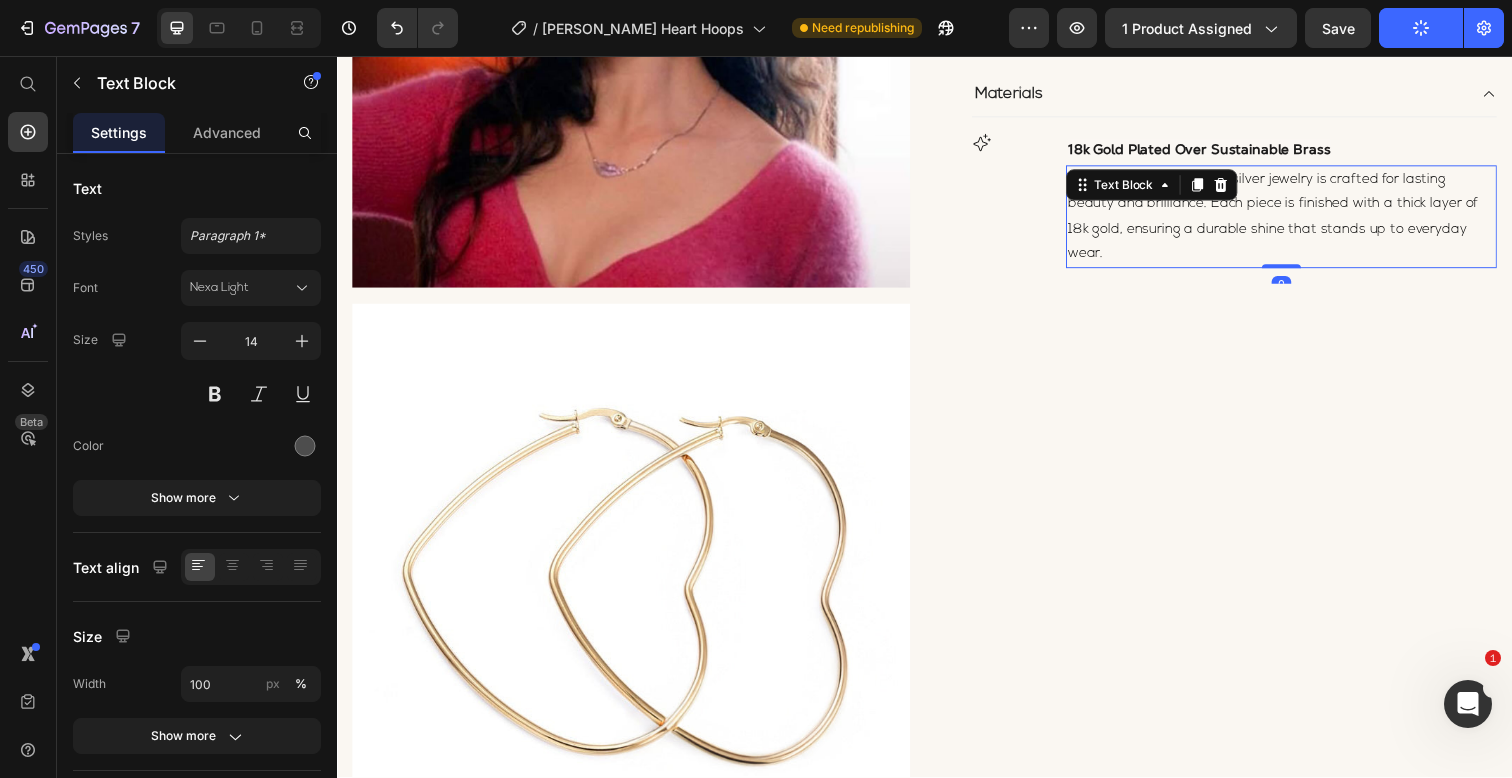click on "Our 18k gold-plated over silver jewelry is crafted for lasting beauty and brilliance. Each piece is finished with a thick layer of 18k gold, ensuring a durable shine that stands up to everyday wear." at bounding box center (1292, 220) 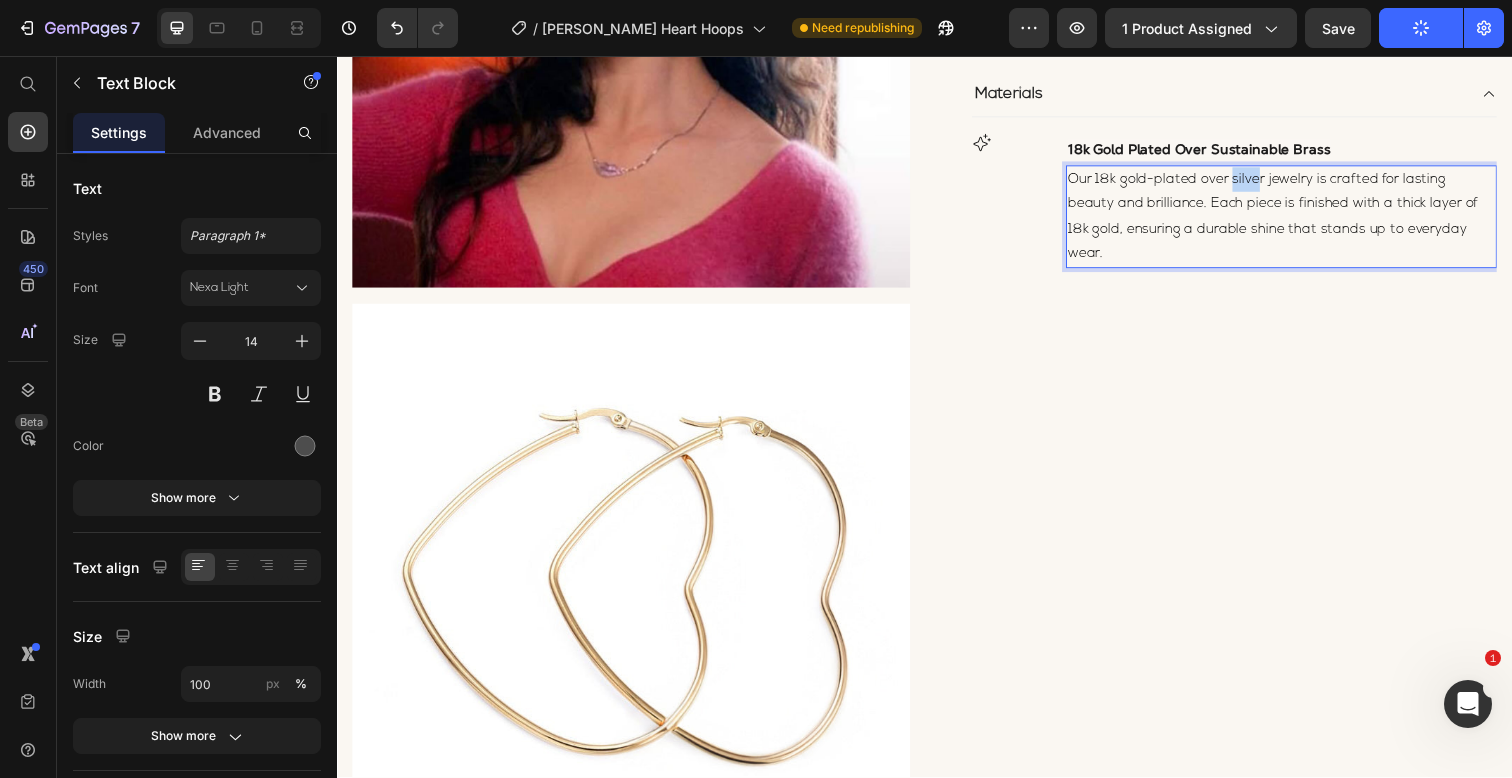 drag, startPoint x: 1278, startPoint y: 181, endPoint x: 1247, endPoint y: 181, distance: 31 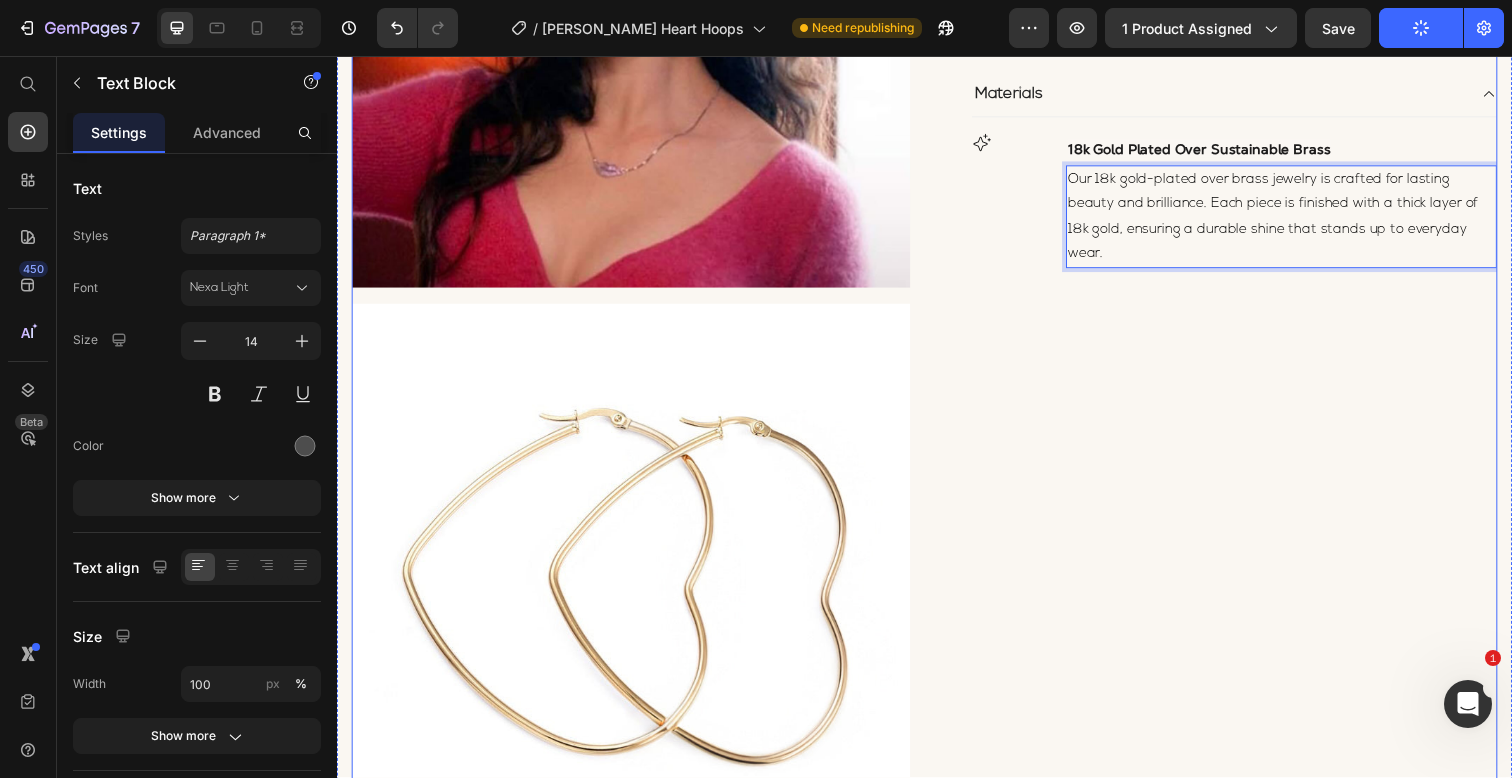 click on "[PERSON_NAME] Heart Hoops (P) Title $ 79.00 (P) Price
Drop element here Row 4 interest-free payments with  Shop Pay Text Block                Title Line Color: 18k Gold Plated 18k Gold Plated 18k Gold Plated Rhodium Plated Rhodium Plated 18k Rose Gold Plated 18k Rose Gold Plated Size Extra Small Small Medium Large (P) Variants & Swatches Quantity Text block 1 (P) Quantity Add To Cart (P) Cart Button Buy It Now (P) Cart Button Facebook Icon
Icon Pinterest Icon Reddit Icon Sina Weibo Icon
Icon Icon List
Free Shipping on U.S orders over $100
100% Eco-Friendly
Easy 7-day returns Item List
Details
Description
Materials
Icon 18k Gold Plated Over Sustainable Brass Text Block Text Block   0 Row Accordion Row" at bounding box center (1237, 887) 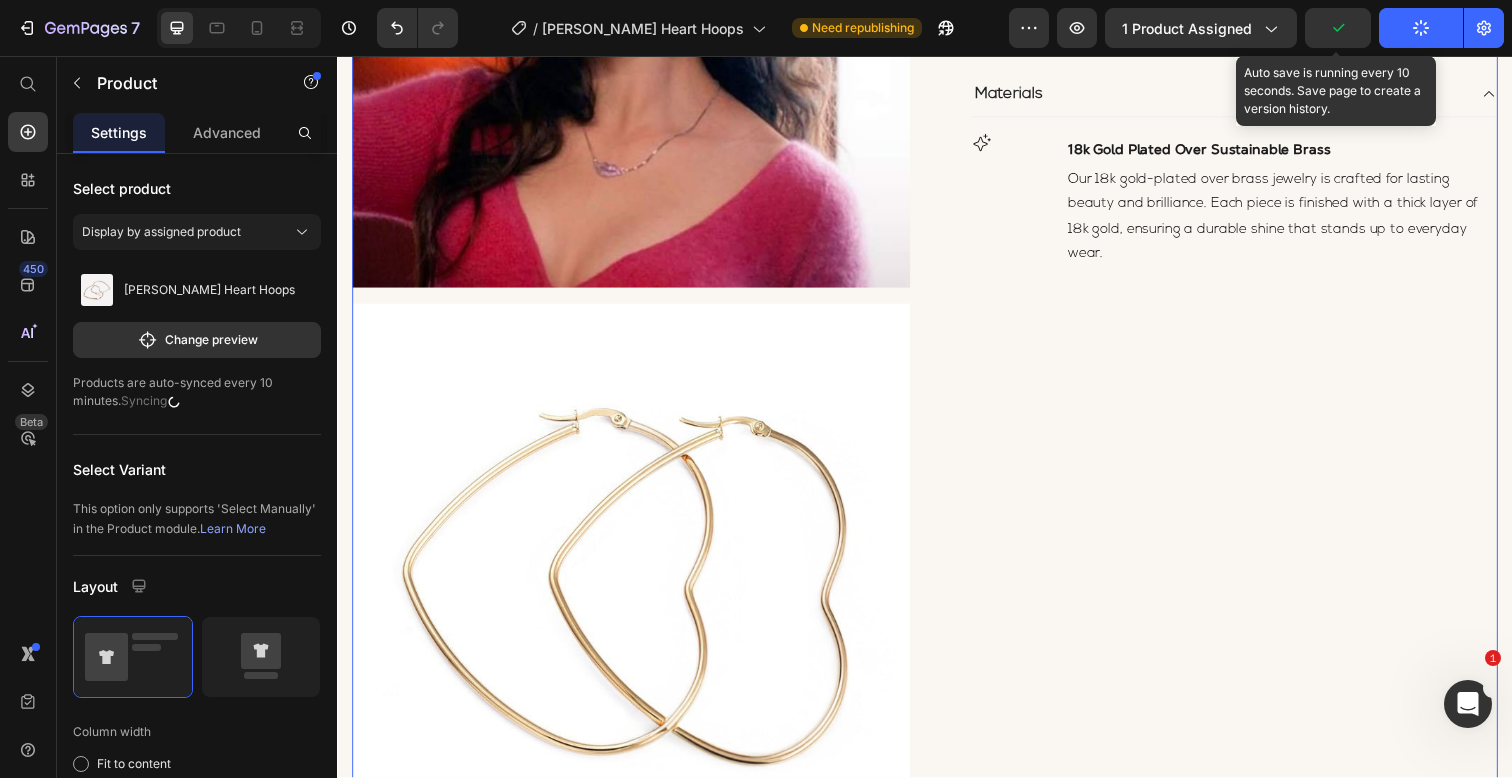 click 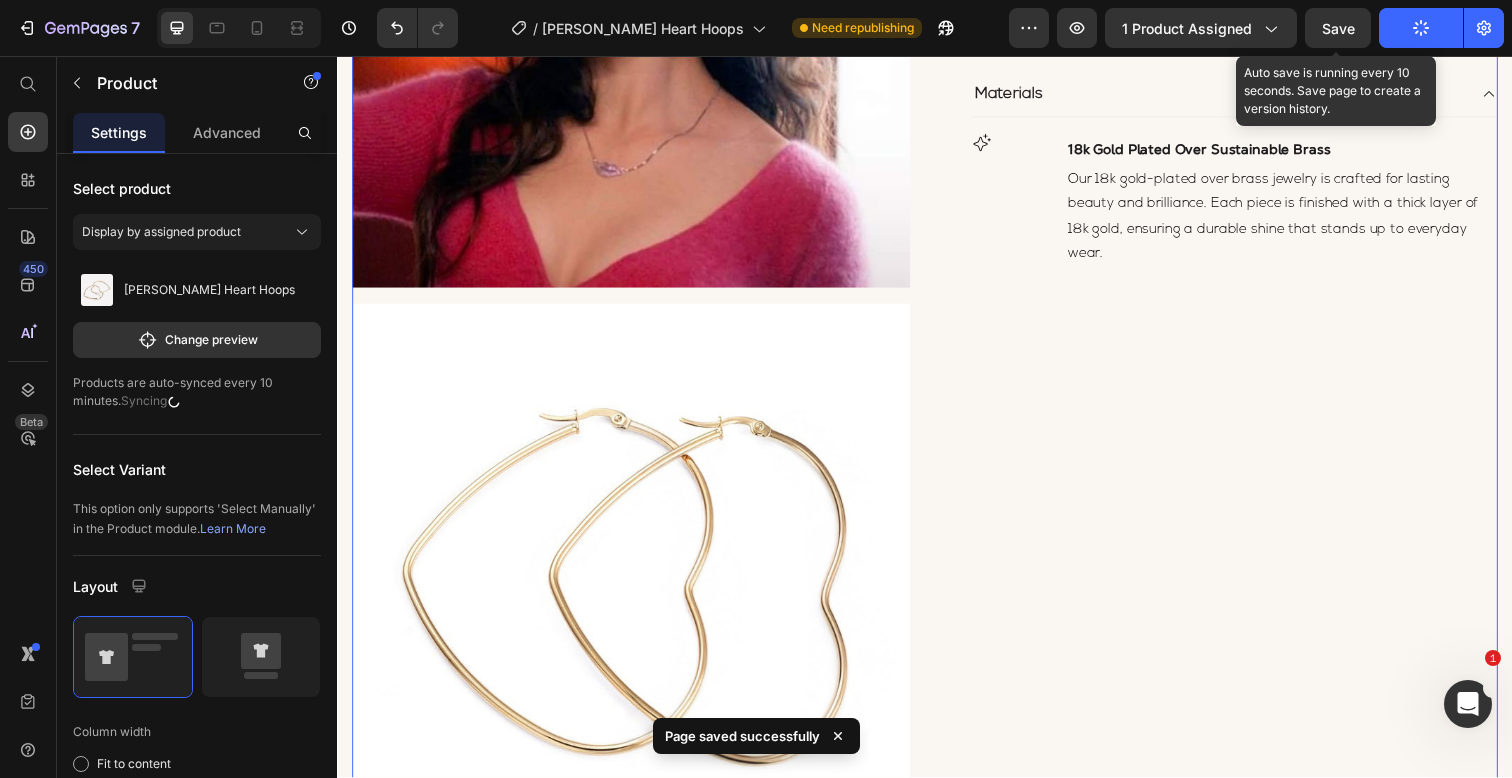 click on "Save" at bounding box center [1338, 28] 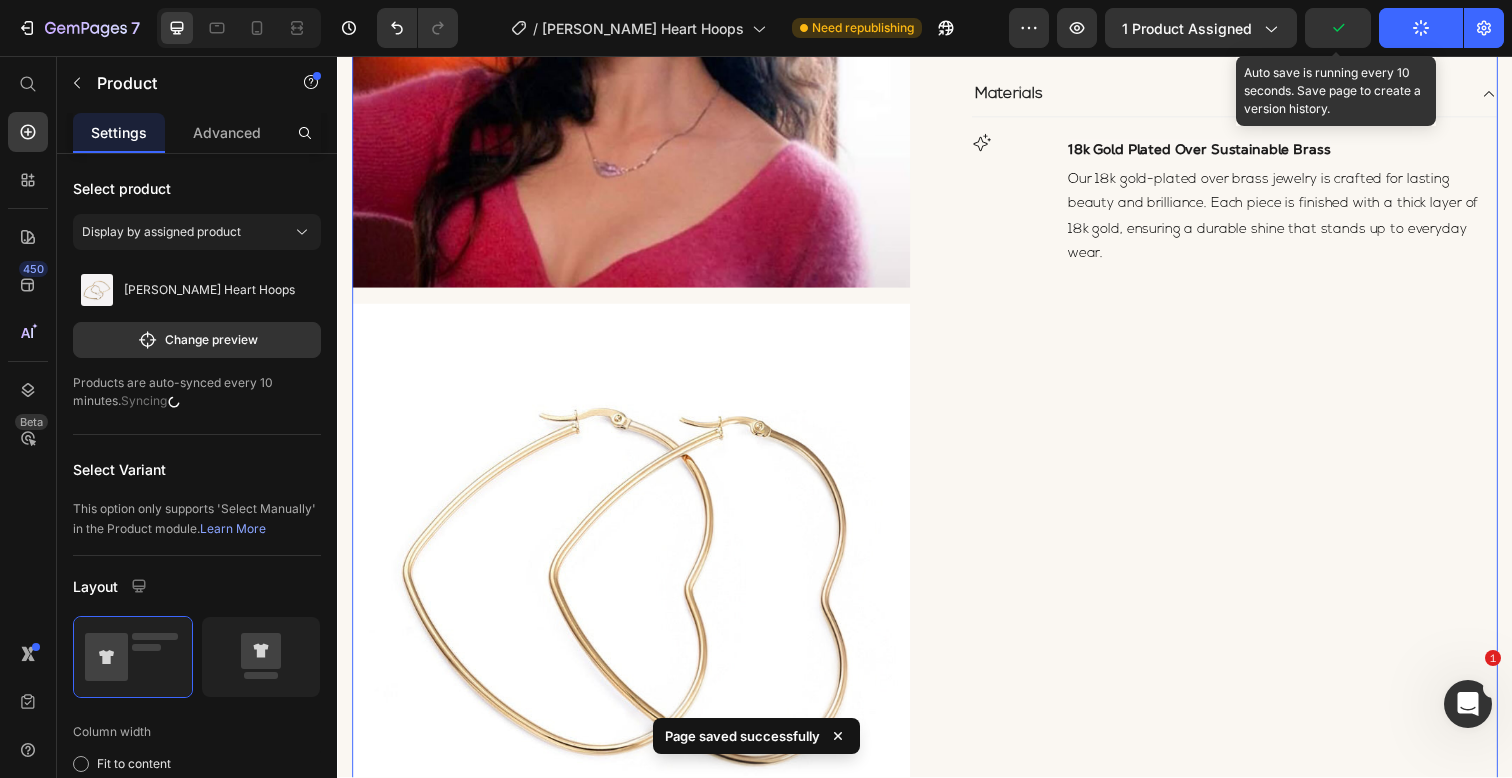 click on "Publish" 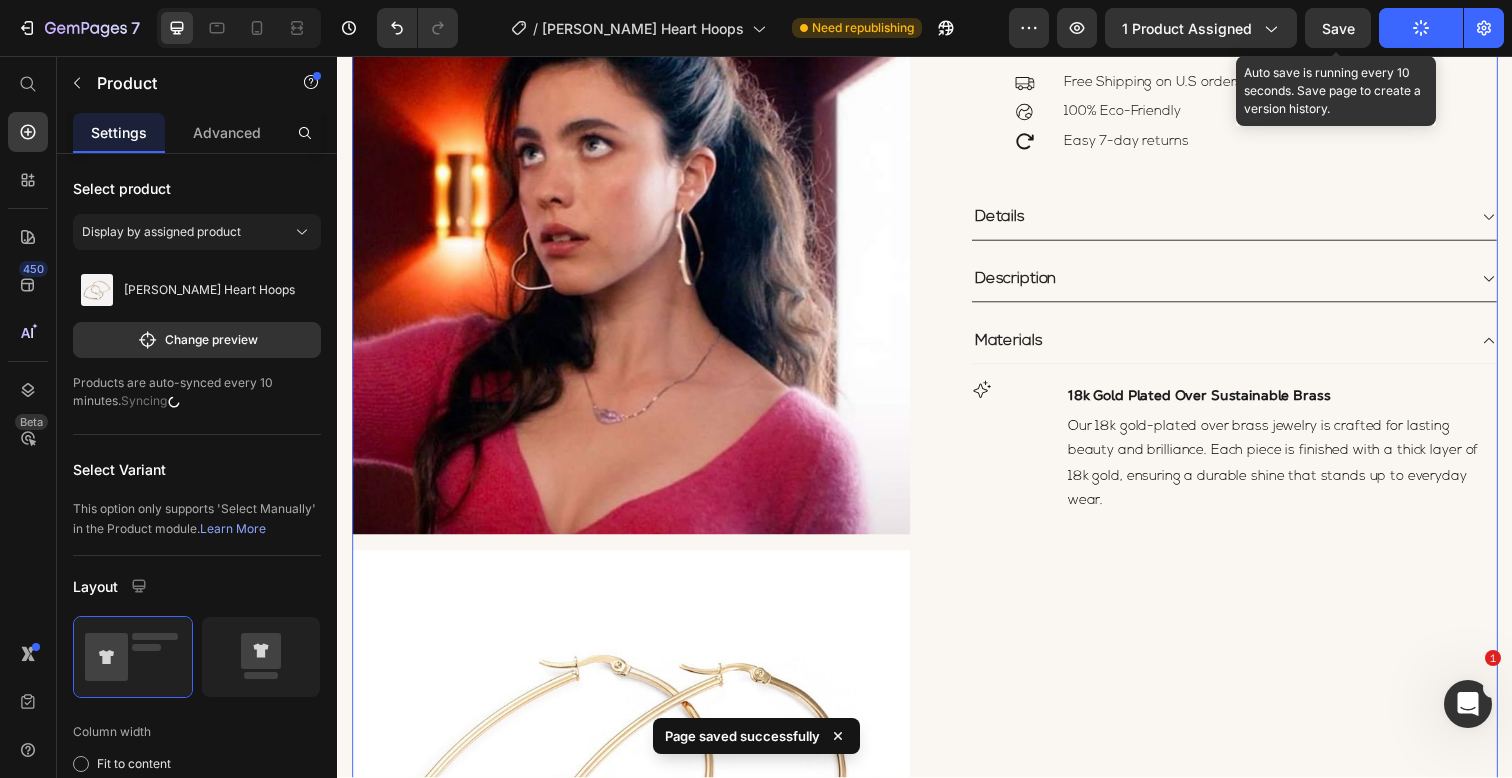 scroll, scrollTop: 640, scrollLeft: 0, axis: vertical 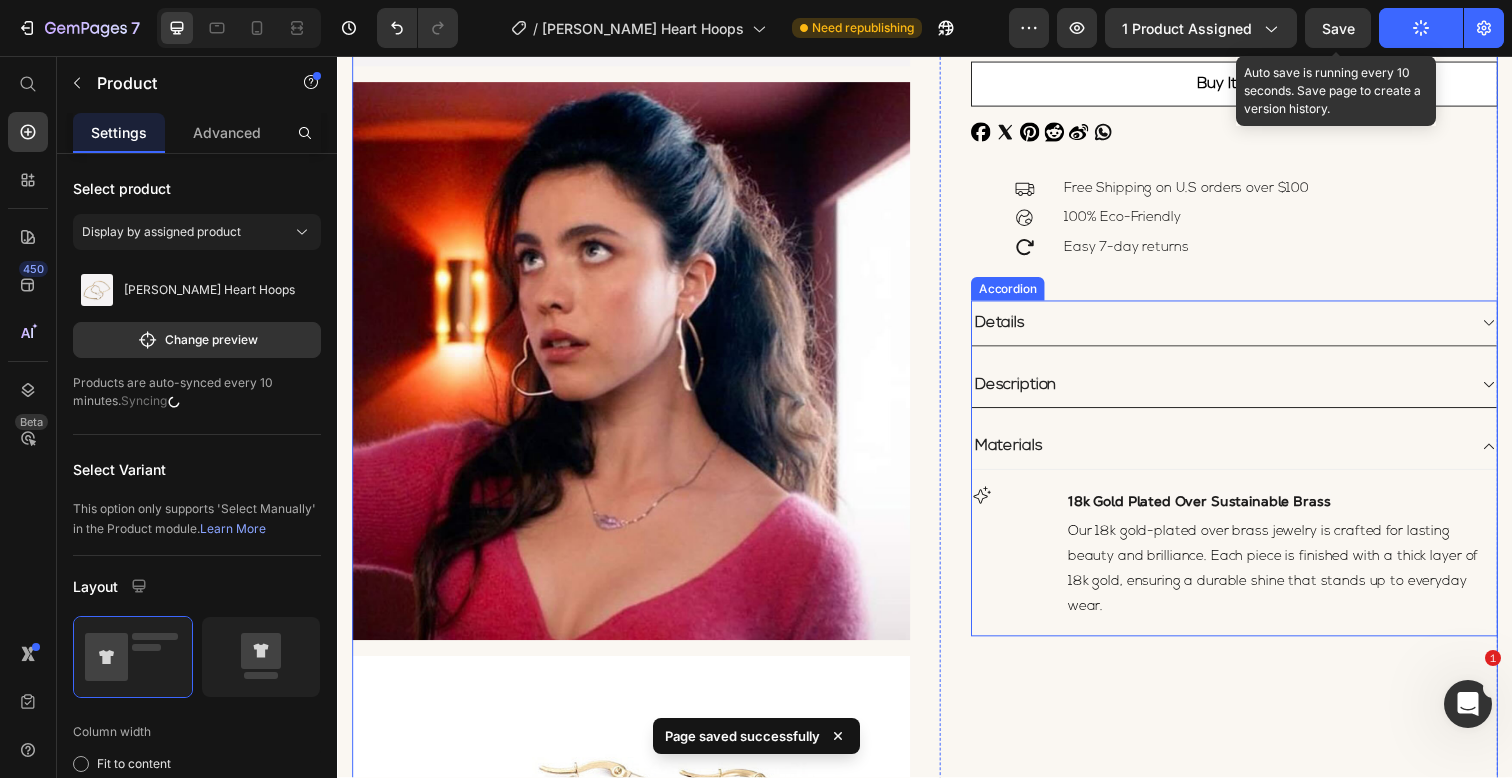 click on "Description" at bounding box center (1237, 392) 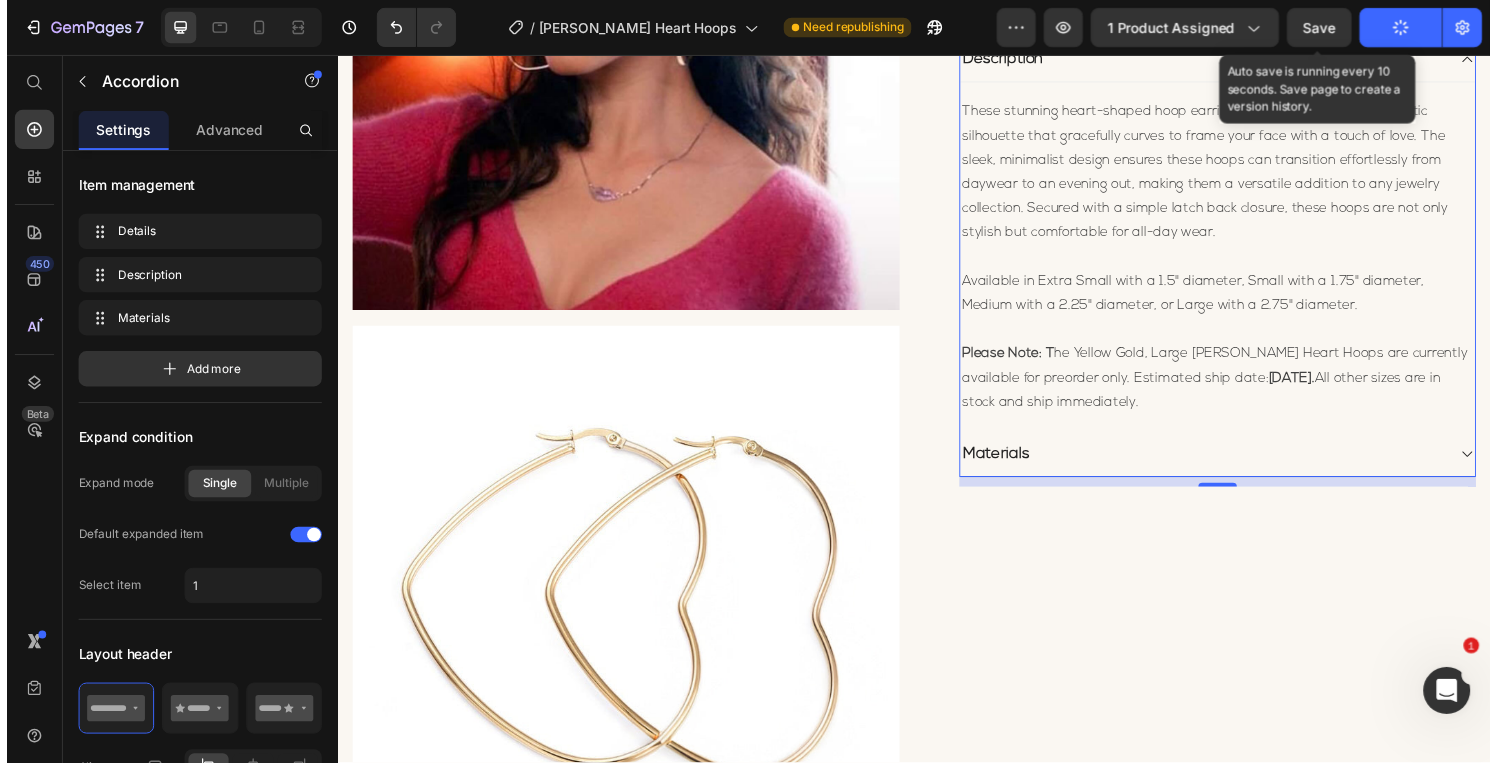 scroll, scrollTop: 1040, scrollLeft: 0, axis: vertical 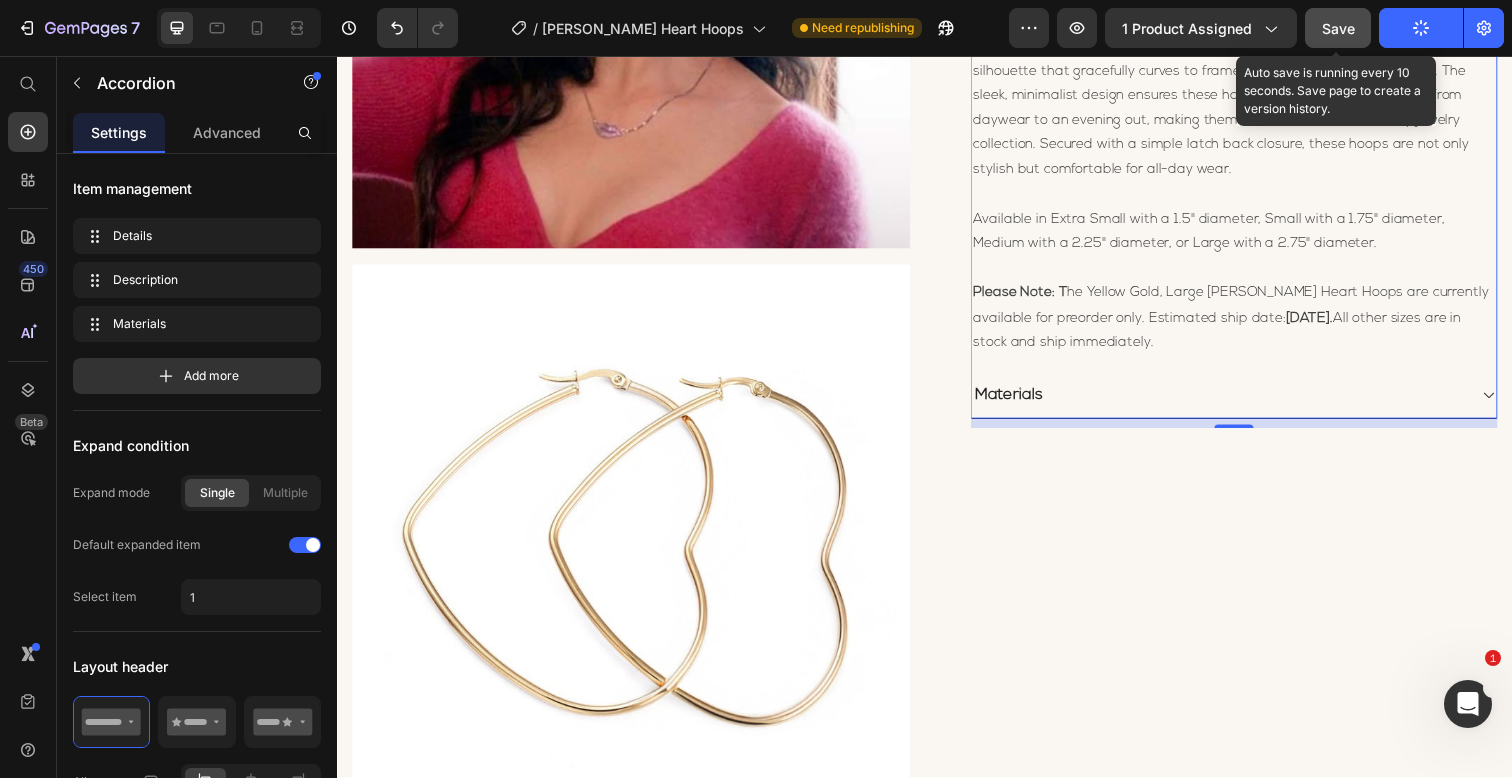 click on "Save" at bounding box center (1338, 28) 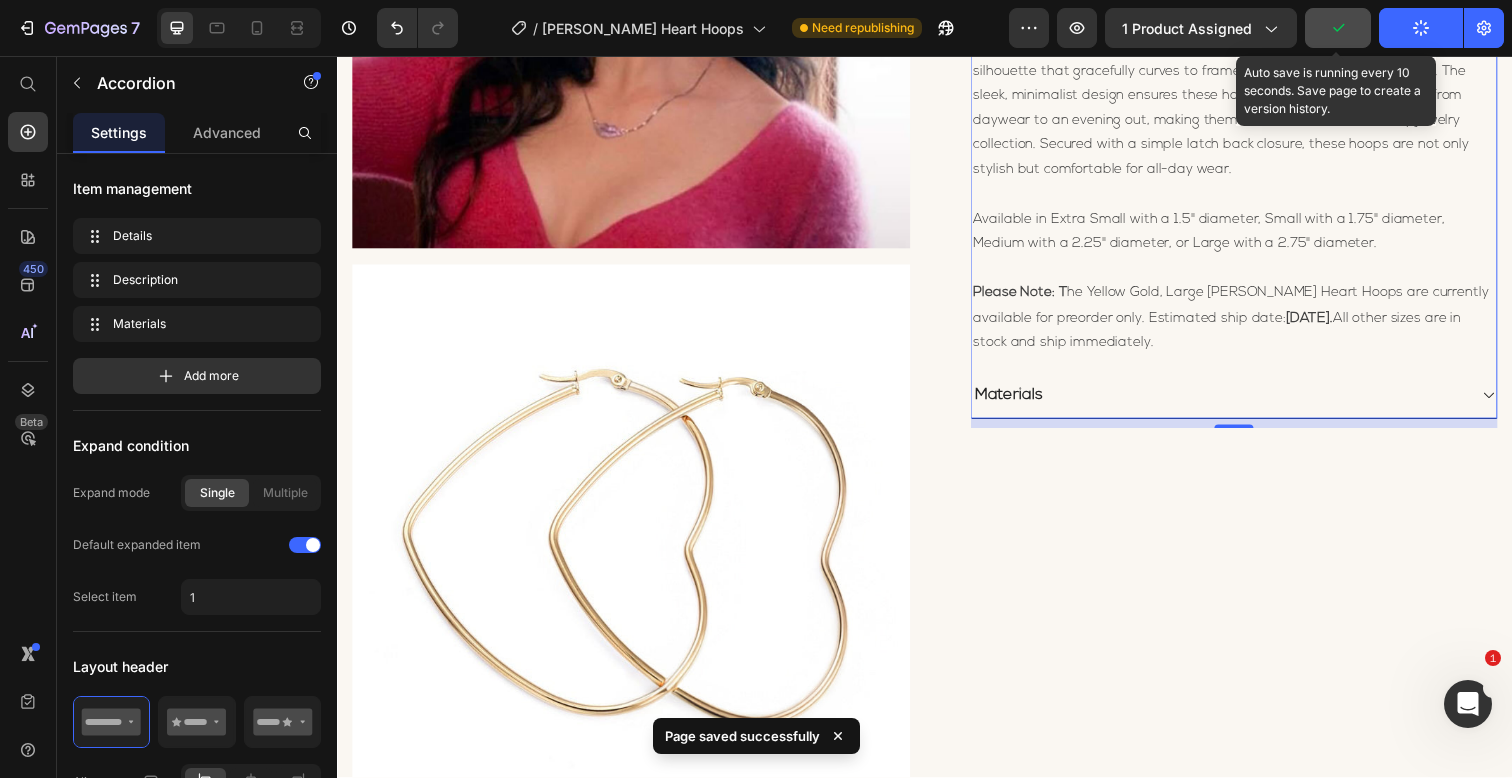 click on "Publish" 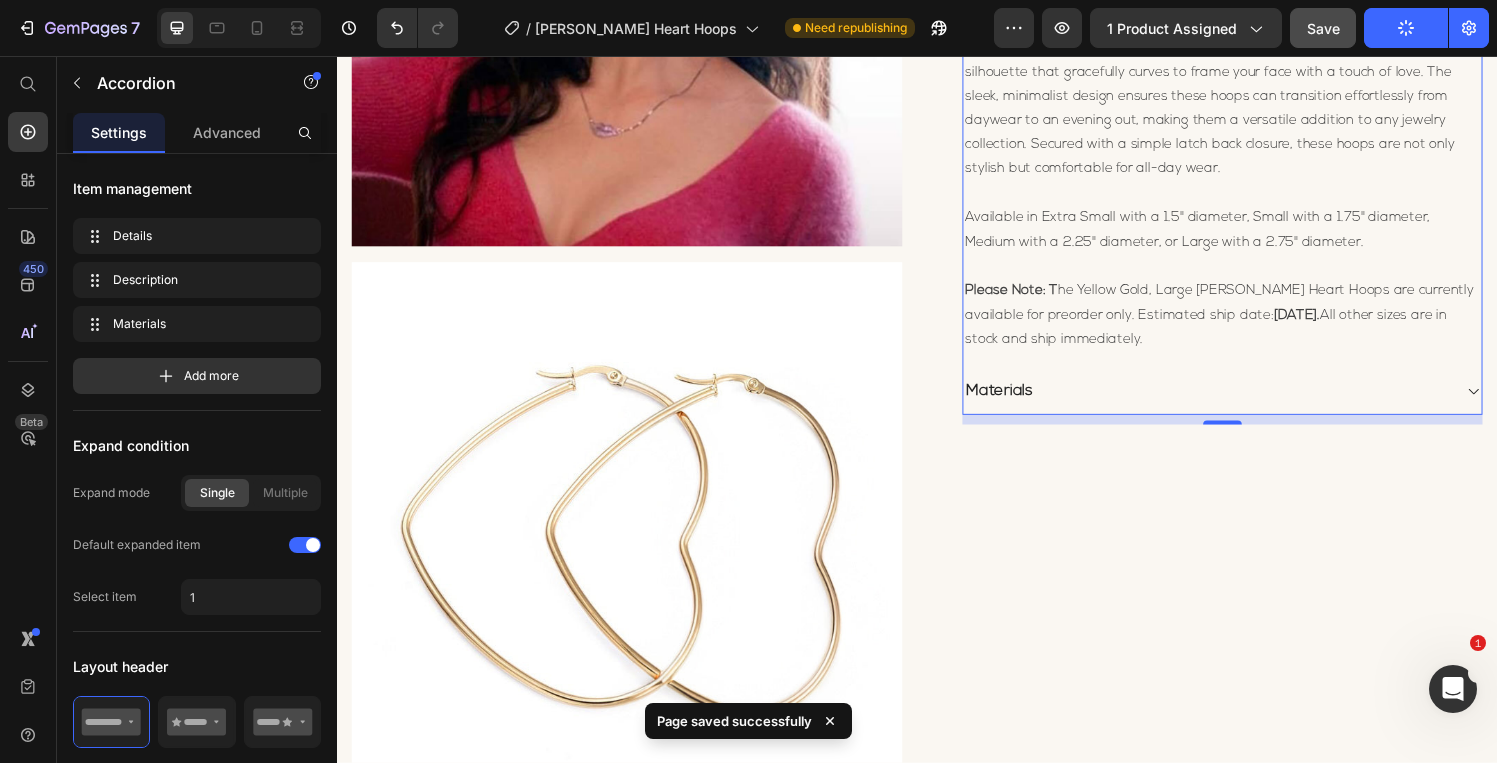 click on "Materials" at bounding box center (1237, 403) 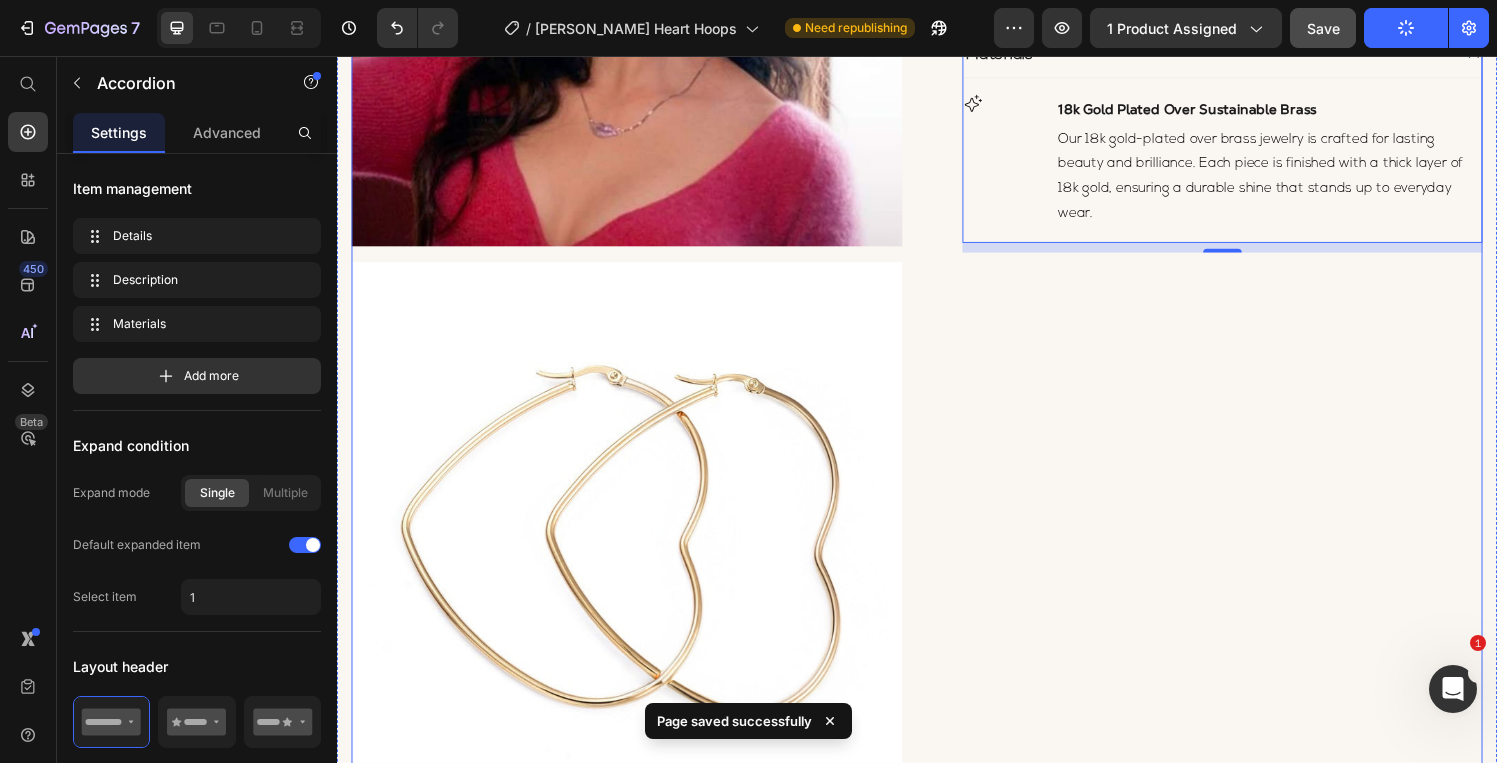 click on "[PERSON_NAME] Heart Hoops (P) Title $ 79.00 (P) Price
Drop element here Row 4 interest-free payments with  Shop Pay Text Block                Title Line Color: 18k Gold Plated 18k Gold Plated 18k Gold Plated Rhodium Plated Rhodium Plated 18k Rose Gold Plated 18k Rose Gold Plated Size Extra Small Small Medium Large (P) Variants & Swatches Quantity Text block 1 (P) Quantity Add To Cart (P) Cart Button Buy It Now (P) Cart Button Facebook Icon
Icon Pinterest Icon Reddit Icon Sina Weibo Icon
Icon Icon List
Free Shipping on U.S orders over $100
100% Eco-Friendly
Easy 7-day returns Item List
Details
Description
Materials
Icon 18k Gold Plated Over Sustainable Brass Text Block Text Block Row Accordion   10 Row" at bounding box center (1237, 847) 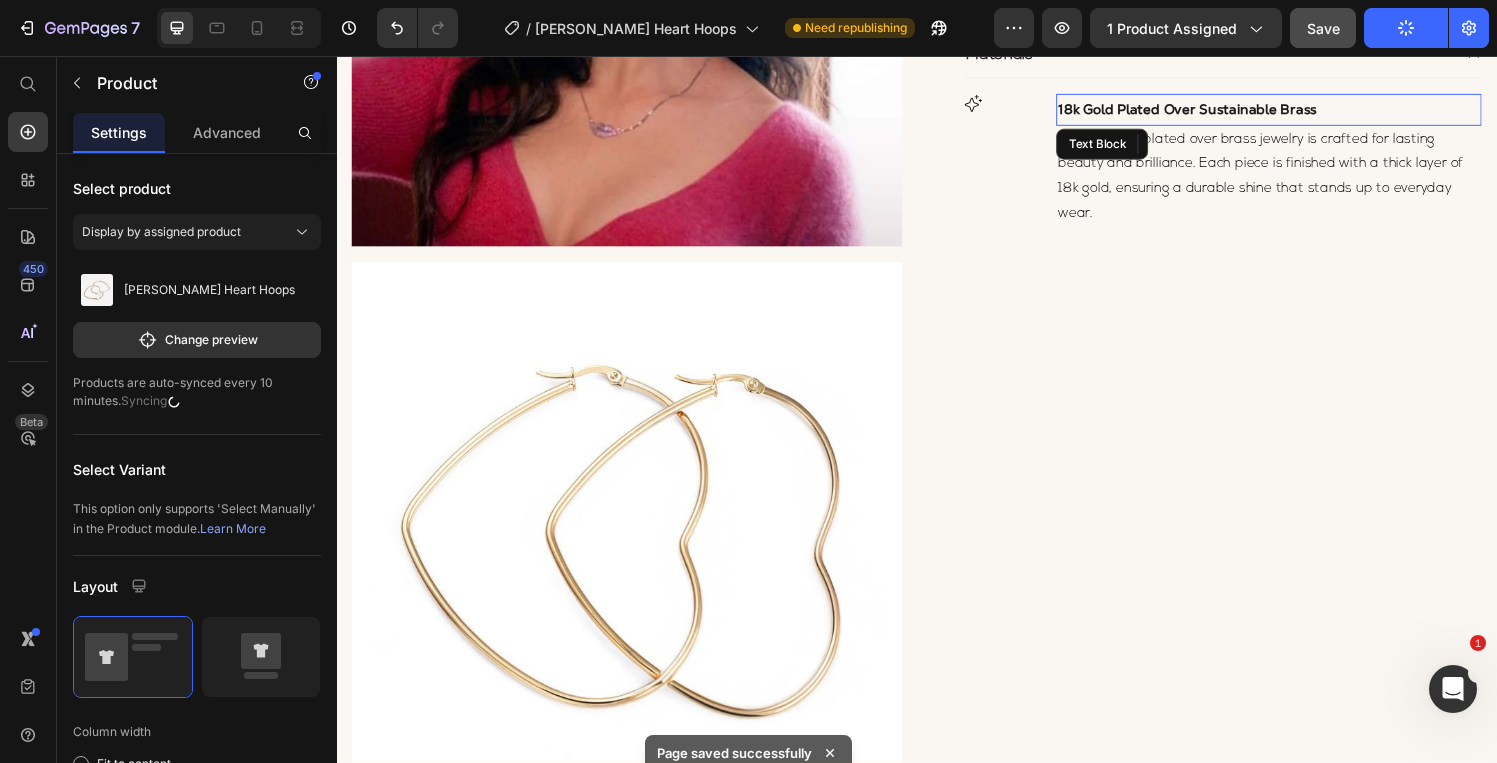 click on "18k Gold Plated Over Sustainable Brass" at bounding box center (1217, 111) 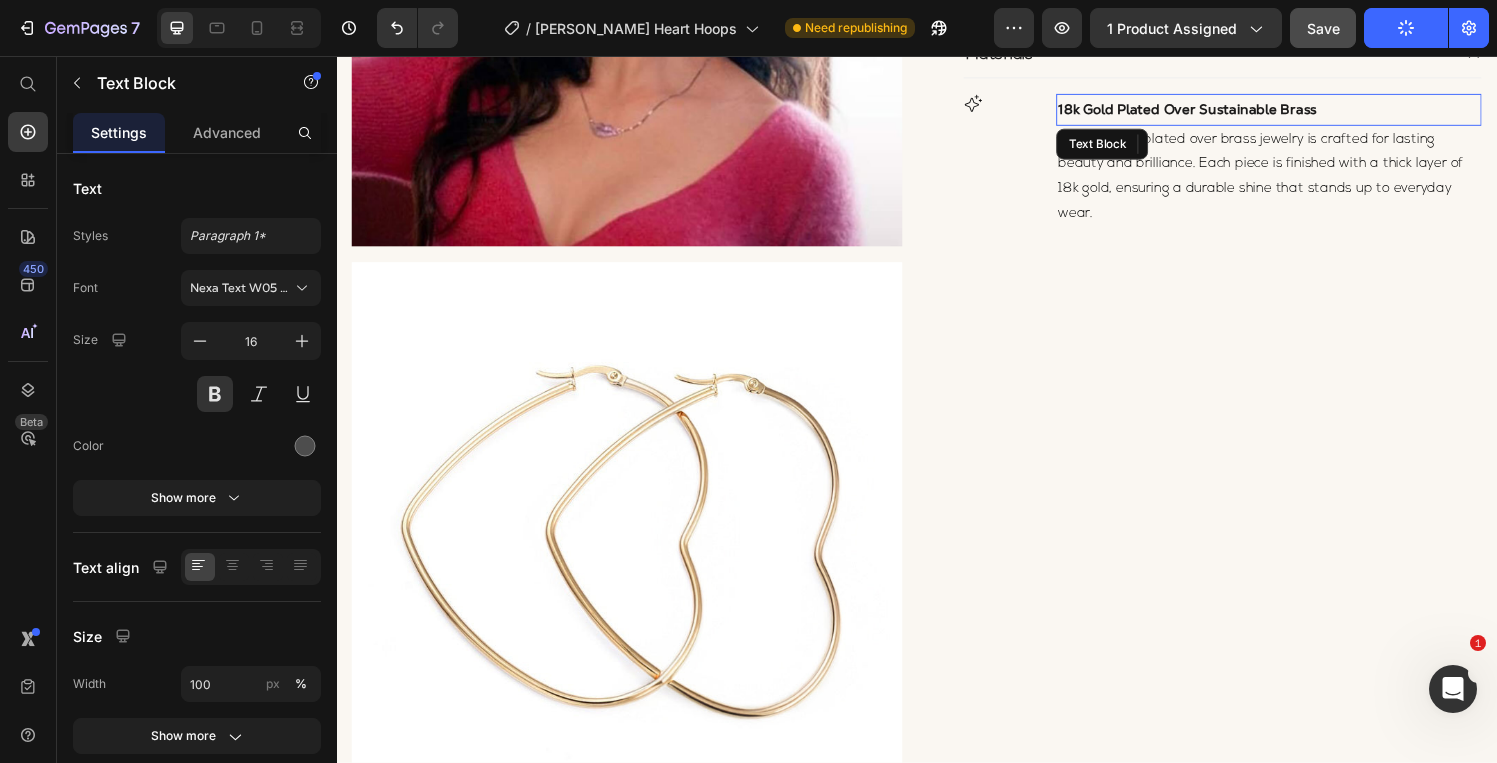 click on "18k Gold Plated Over Sustainable Brass" at bounding box center (1217, 111) 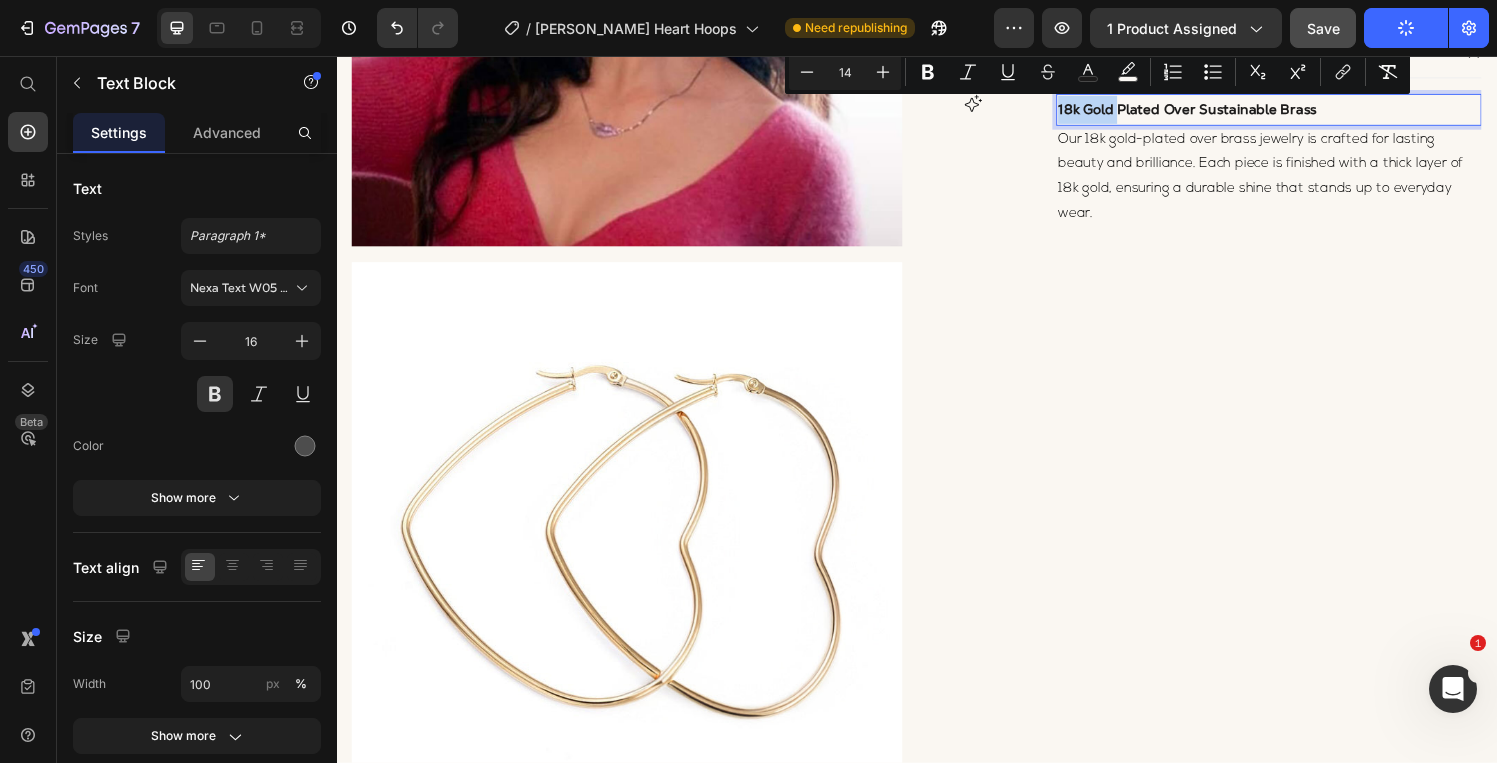 drag, startPoint x: 1144, startPoint y: 110, endPoint x: 1117, endPoint y: 111, distance: 27.018513 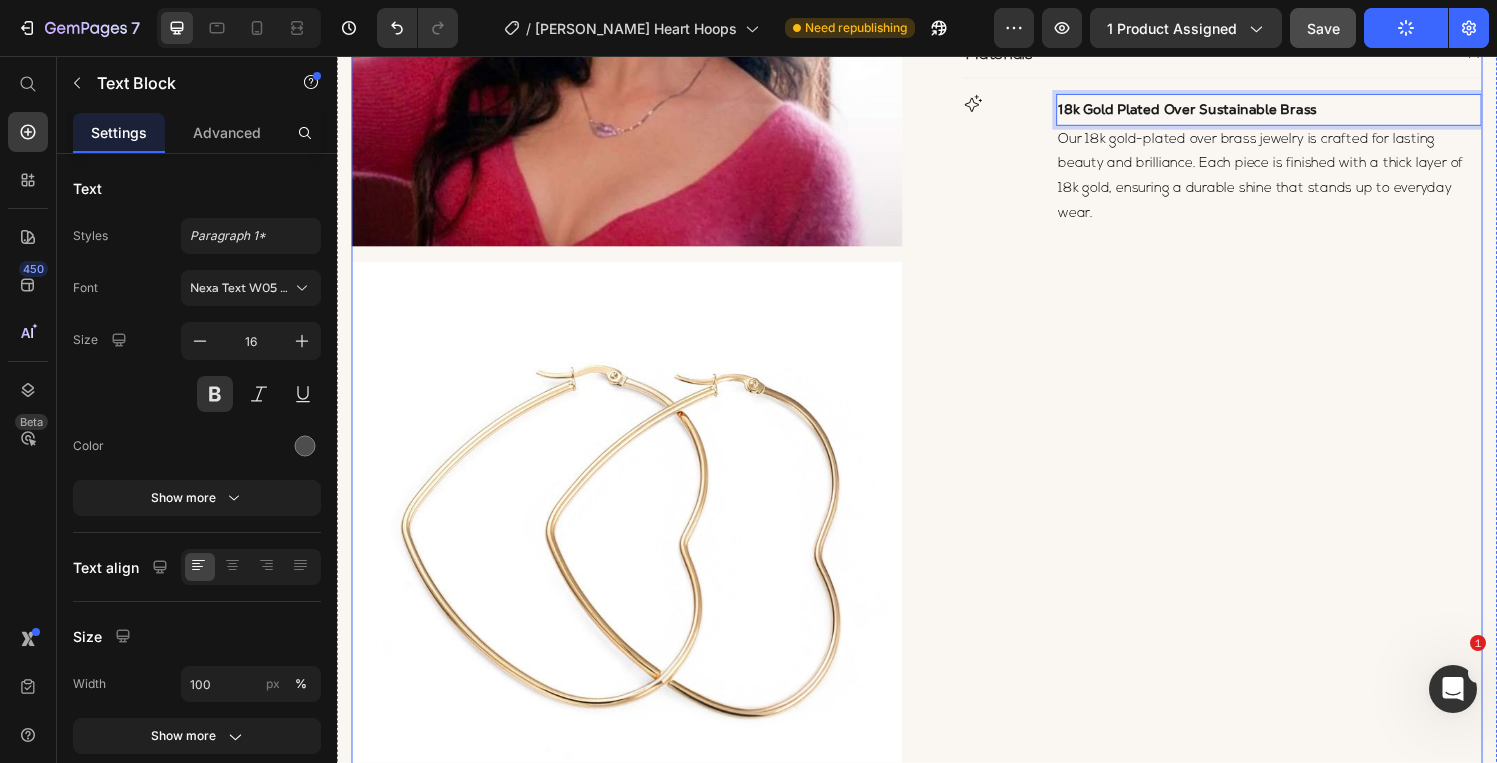 click on "[PERSON_NAME] Heart Hoops (P) Title $ 79.00 (P) Price
Drop element here Row 4 interest-free payments with  Shop Pay Text Block                Title Line Color: 18k Gold Plated 18k Gold Plated 18k Gold Plated Rhodium Plated Rhodium Plated 18k Rose Gold Plated 18k Rose Gold Plated Size Extra Small Small Medium Large (P) Variants & Swatches Quantity Text block 1 (P) Quantity Add To Cart (P) Cart Button Buy It Now (P) Cart Button Facebook Icon
Icon Pinterest Icon Reddit Icon Sina Weibo Icon
Icon Icon List
Free Shipping on U.S orders over $100
100% Eco-Friendly
Easy 7-day returns Item List
Details
Description
Materials
Icon 18k Gold Plated Over Sustainable Brass Text Block   0 Text Block Row Accordion Row" at bounding box center [1237, 847] 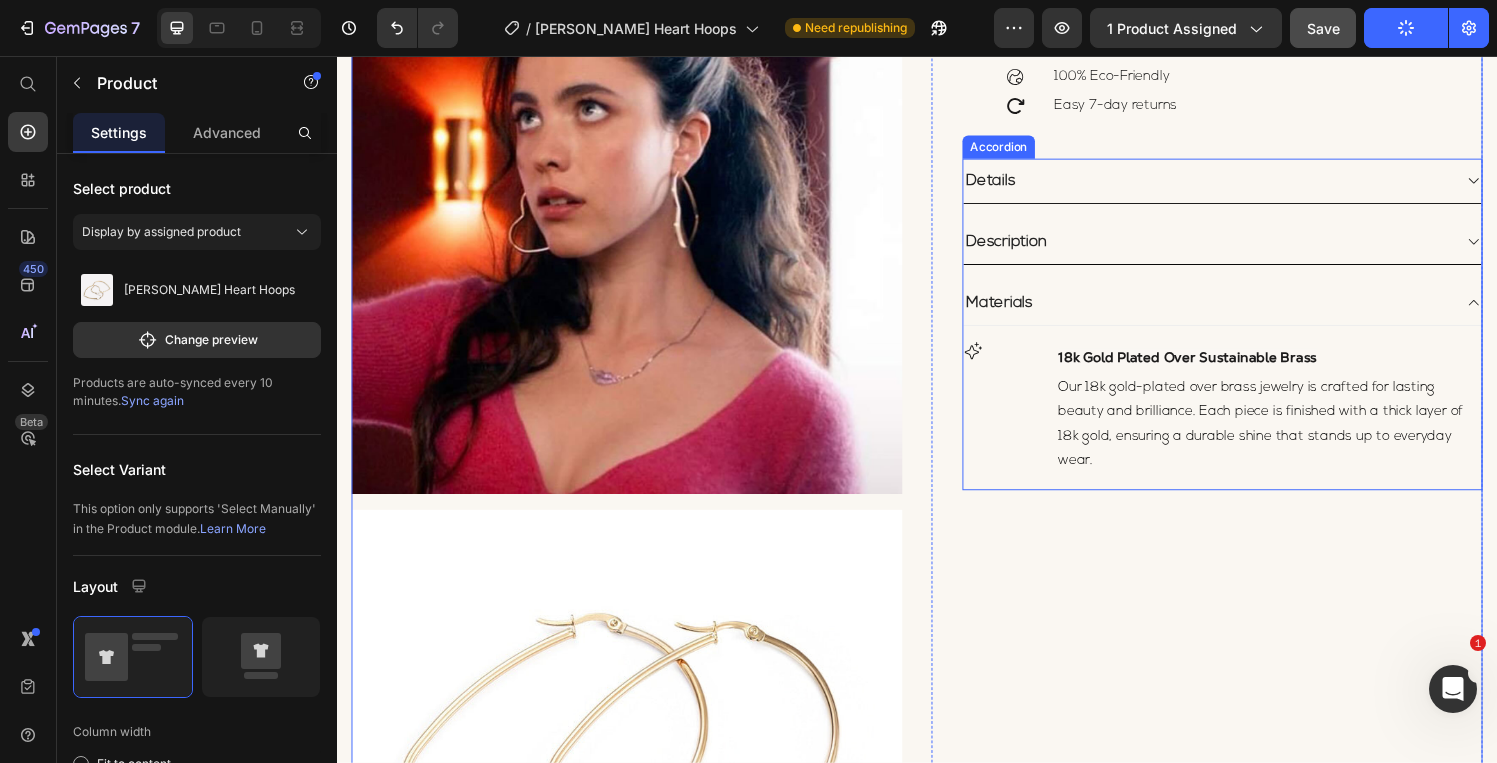 scroll, scrollTop: 800, scrollLeft: 0, axis: vertical 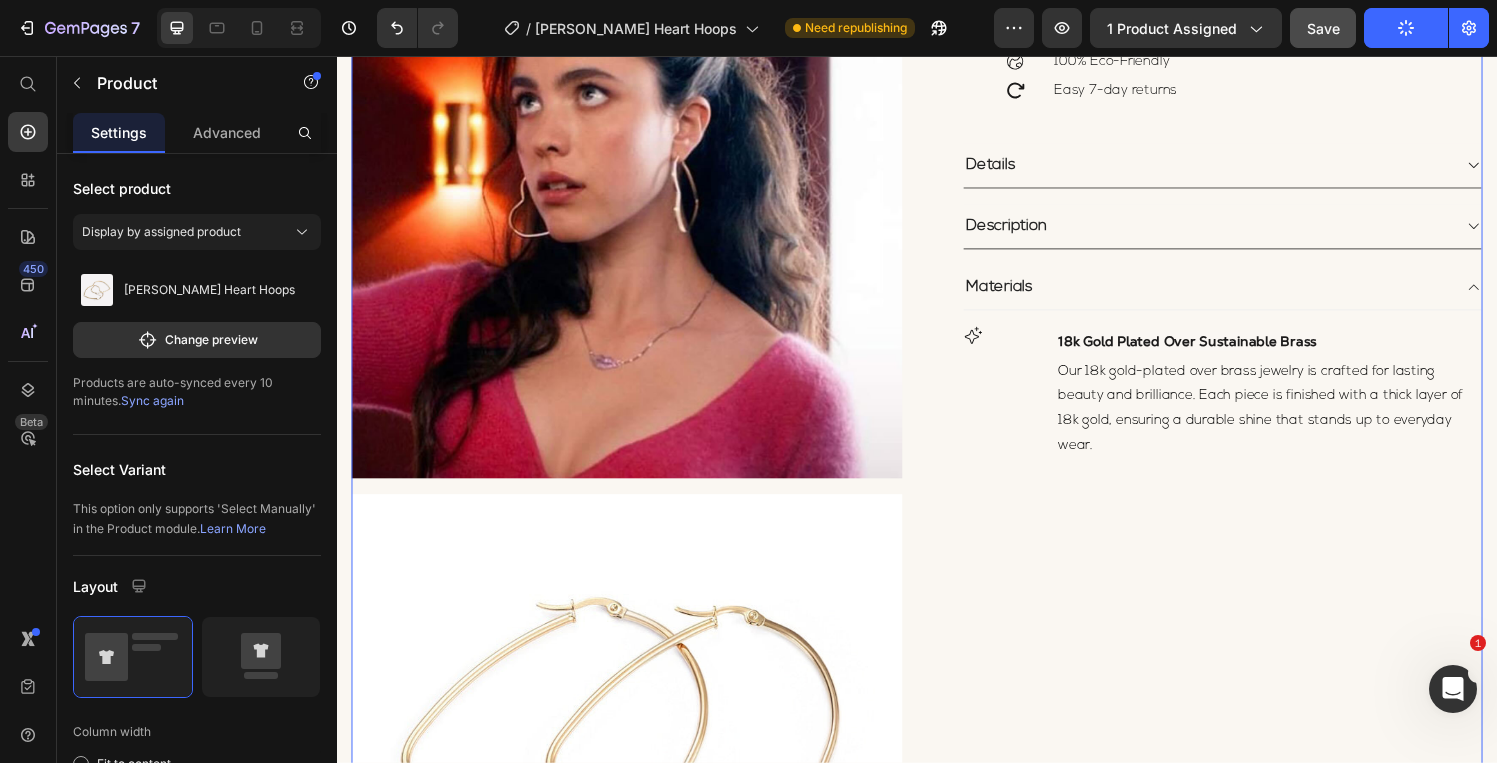 click on "Save" at bounding box center [1323, 28] 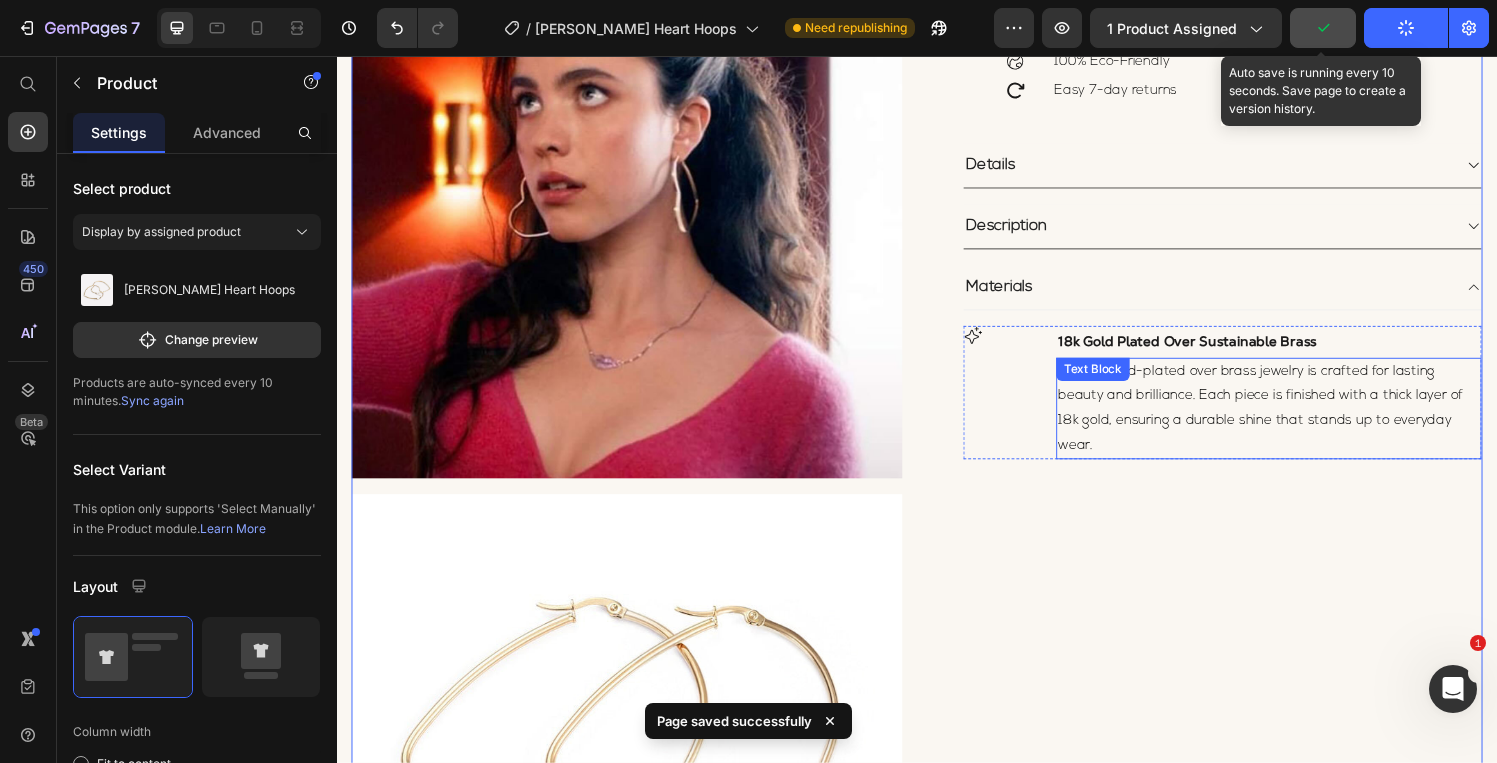 click on "Our 18k gold-plated over brass jewelry is crafted for lasting beauty and brilliance. Each piece is finished with a thick layer of 18k gold, ensuring a durable shine that stands up to everyday wear." at bounding box center [1292, 420] 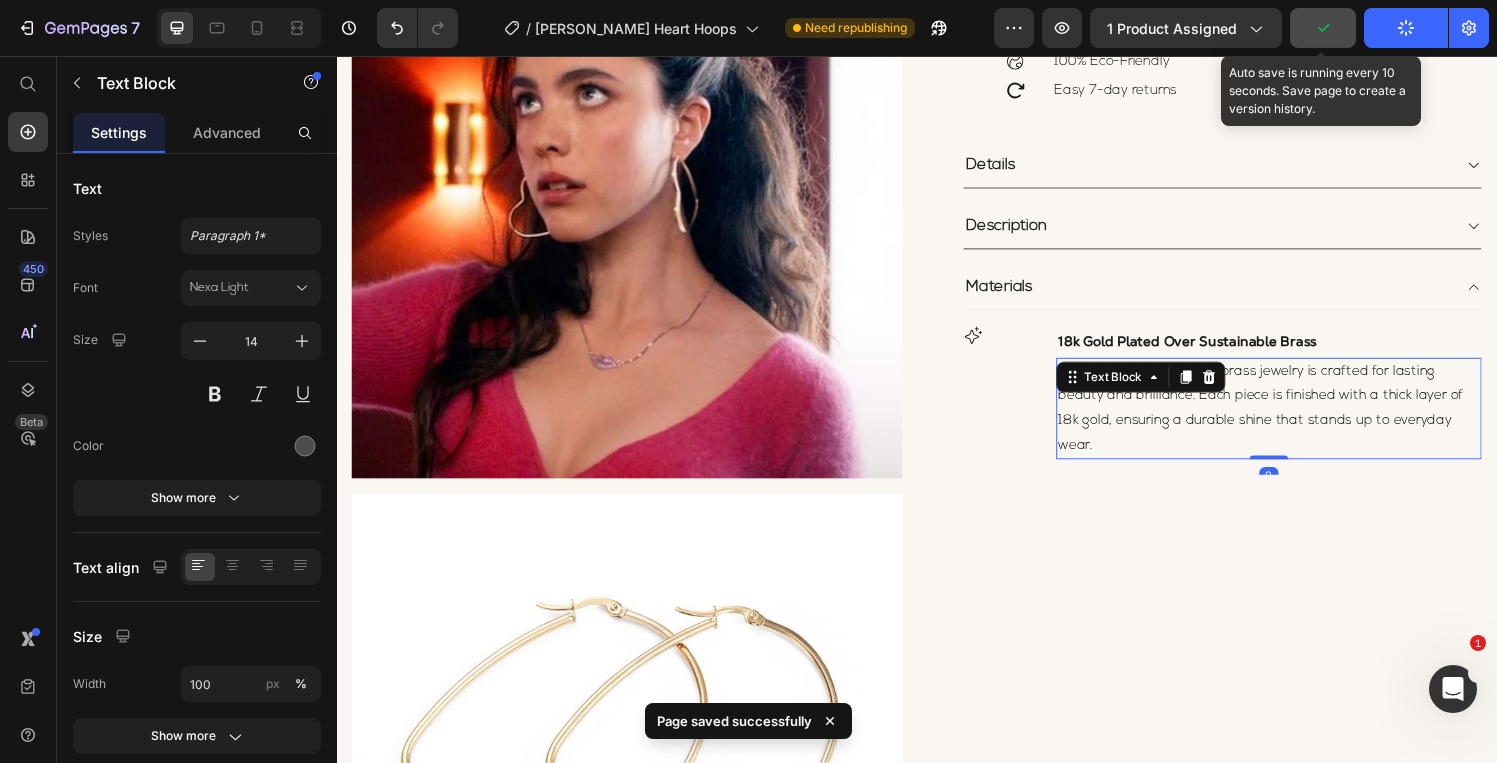 click on "Text Block" at bounding box center (1168, 388) 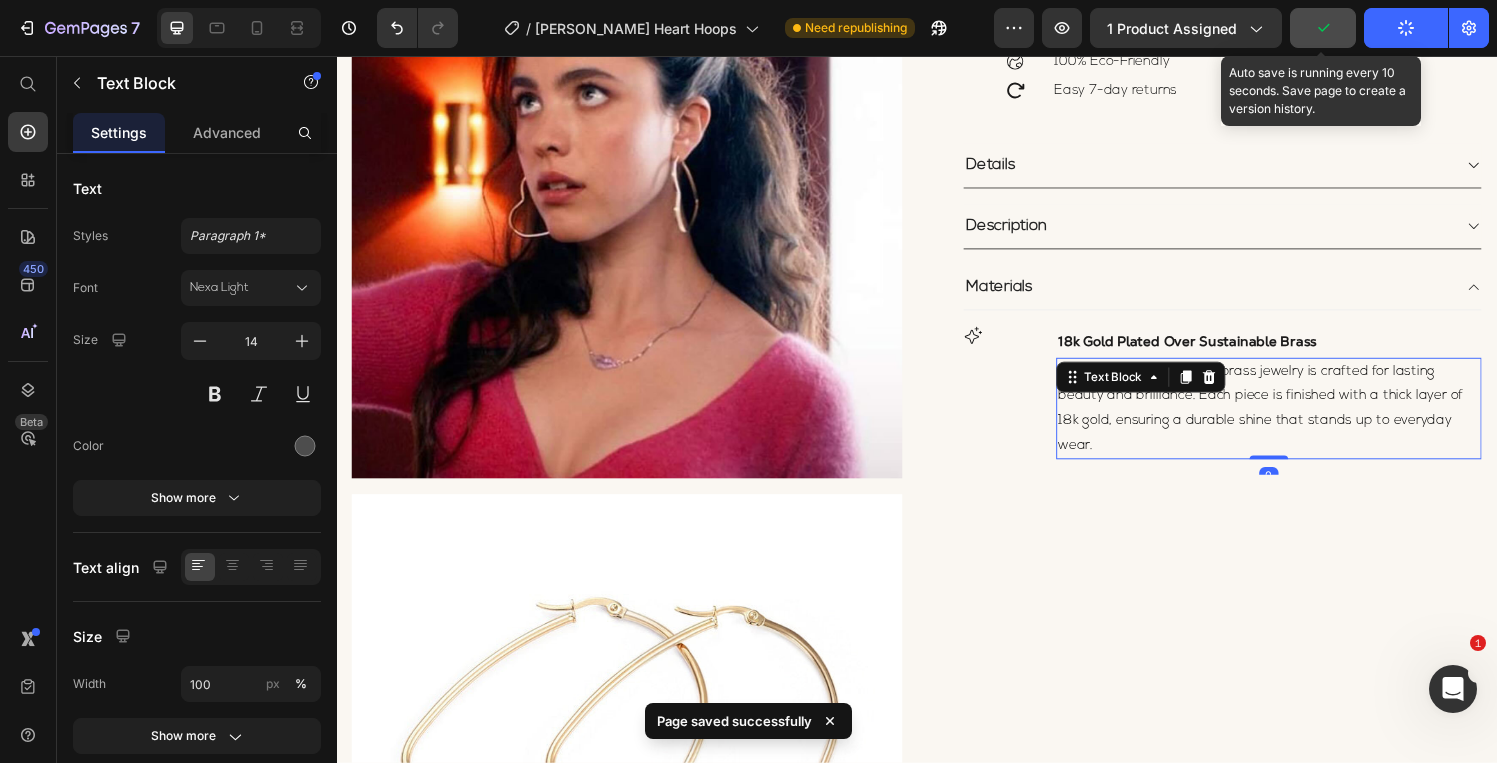 click on "Our 18k gold-plated over brass jewelry is crafted for lasting beauty and brilliance. Each piece is finished with a thick layer of 18k gold, ensuring a durable shine that stands up to everyday wear." at bounding box center [1292, 420] 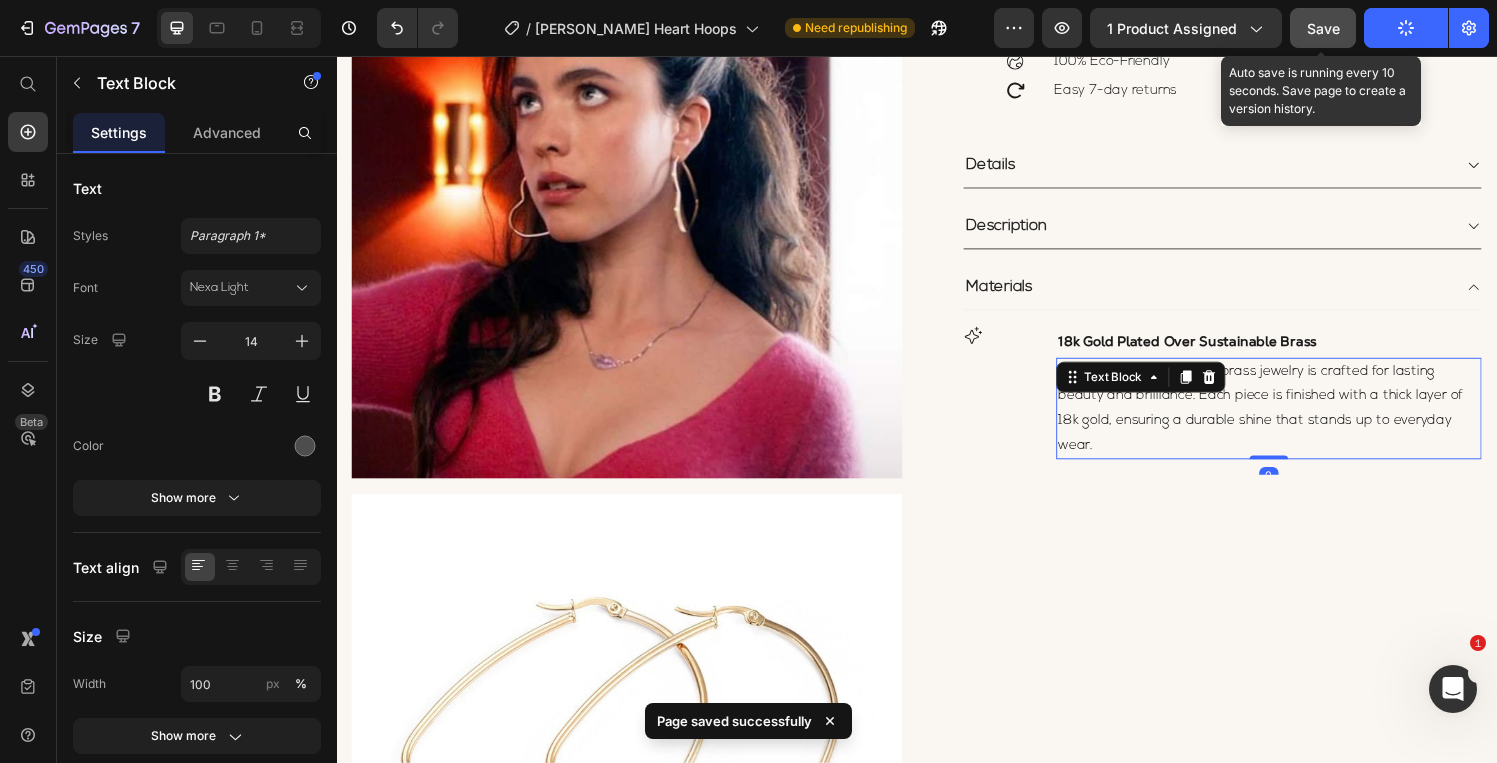 click on "Our 18k gold-plated over brass jewelry is crafted for lasting beauty and brilliance. Each piece is finished with a thick layer of 18k gold, ensuring a durable shine that stands up to everyday wear." at bounding box center (1292, 420) 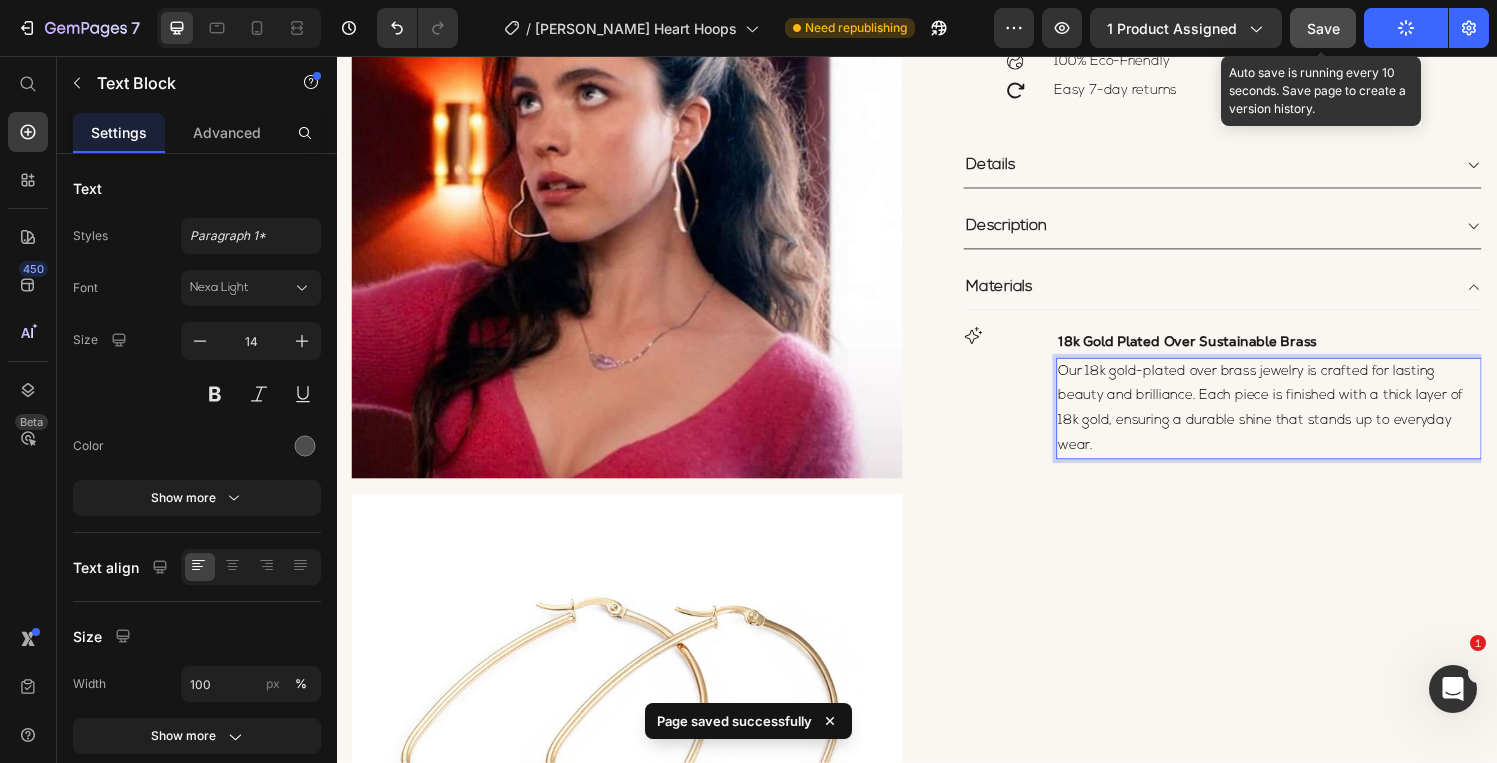 click on "Our 18k gold-plated over brass jewelry is crafted for lasting beauty and brilliance. Each piece is finished with a thick layer of 18k gold, ensuring a durable shine that stands up to everyday wear." at bounding box center [1292, 420] 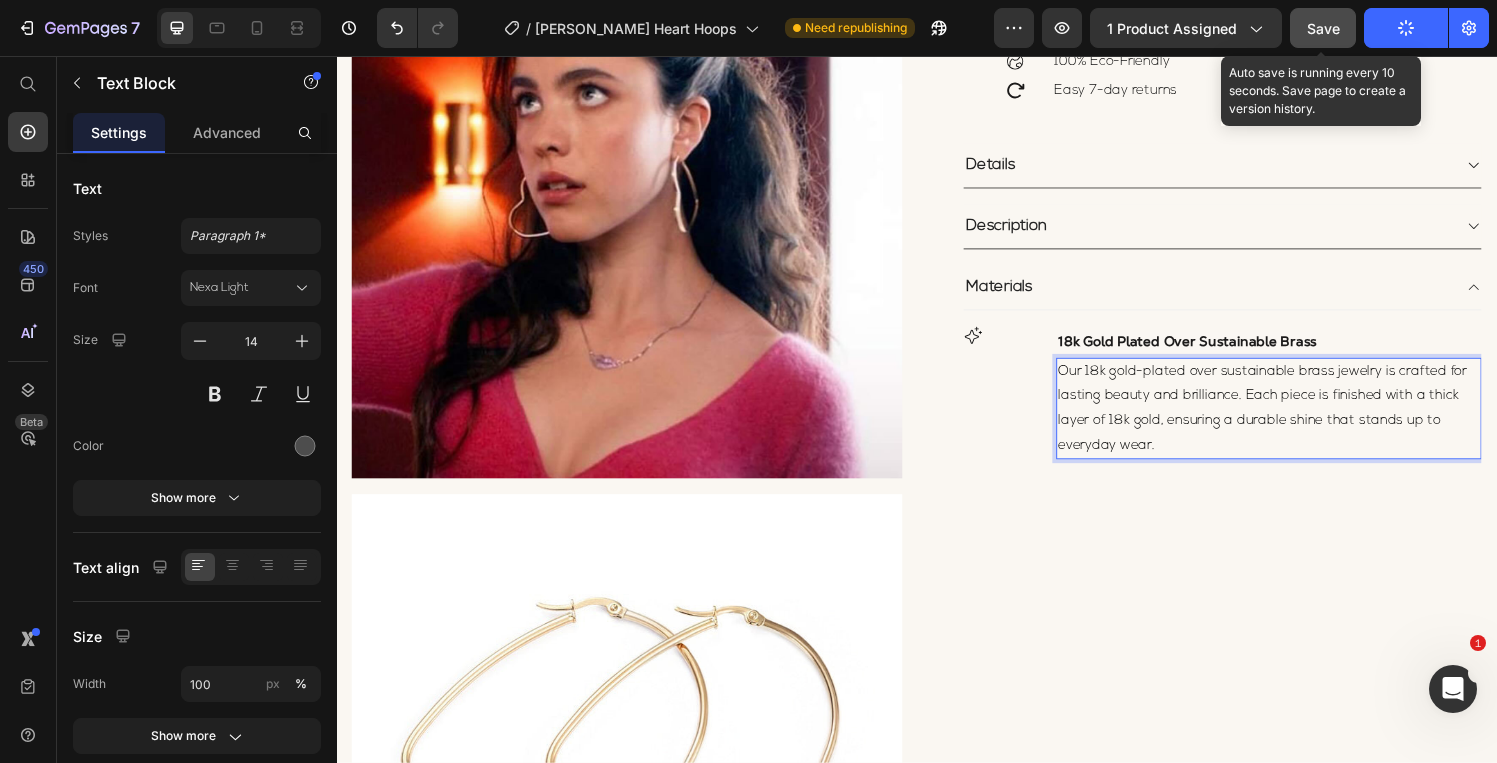 click on "Save" at bounding box center (1323, 28) 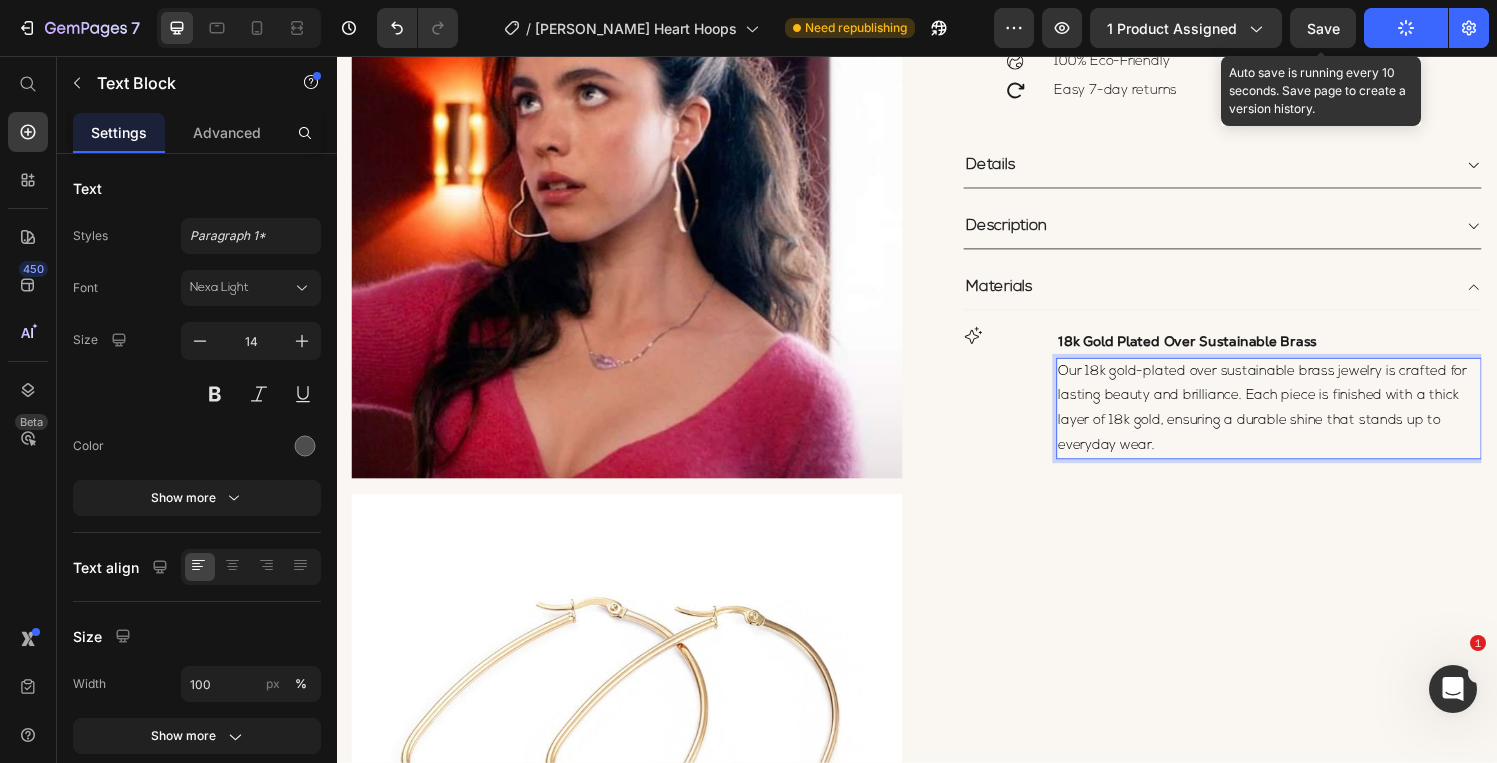 click on "Publish" 